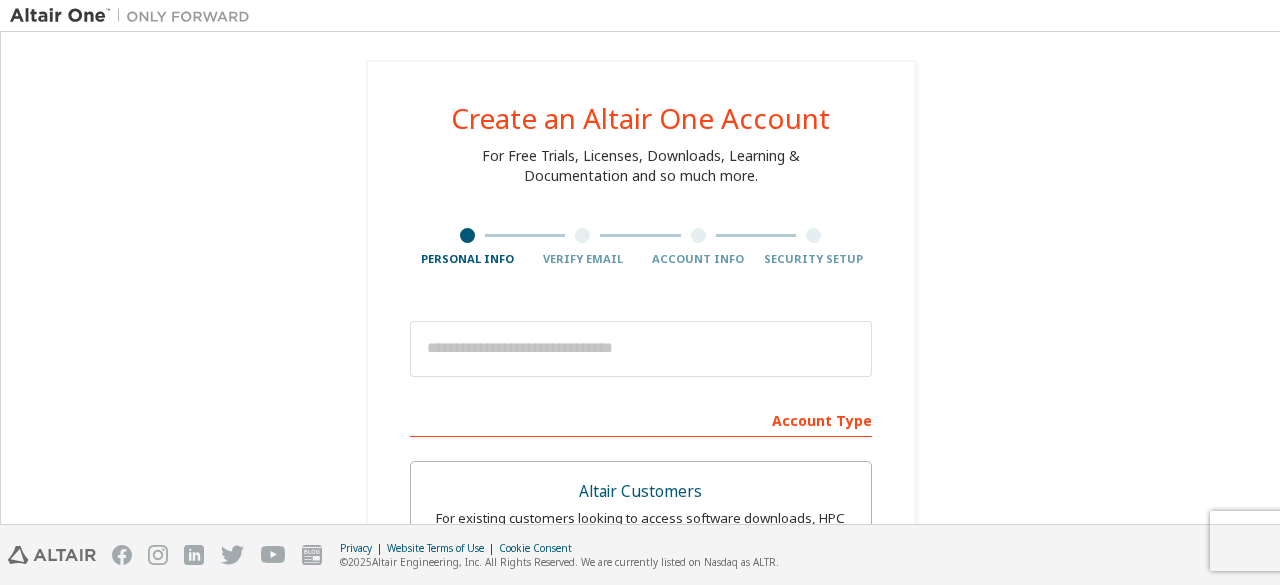 scroll, scrollTop: 0, scrollLeft: 0, axis: both 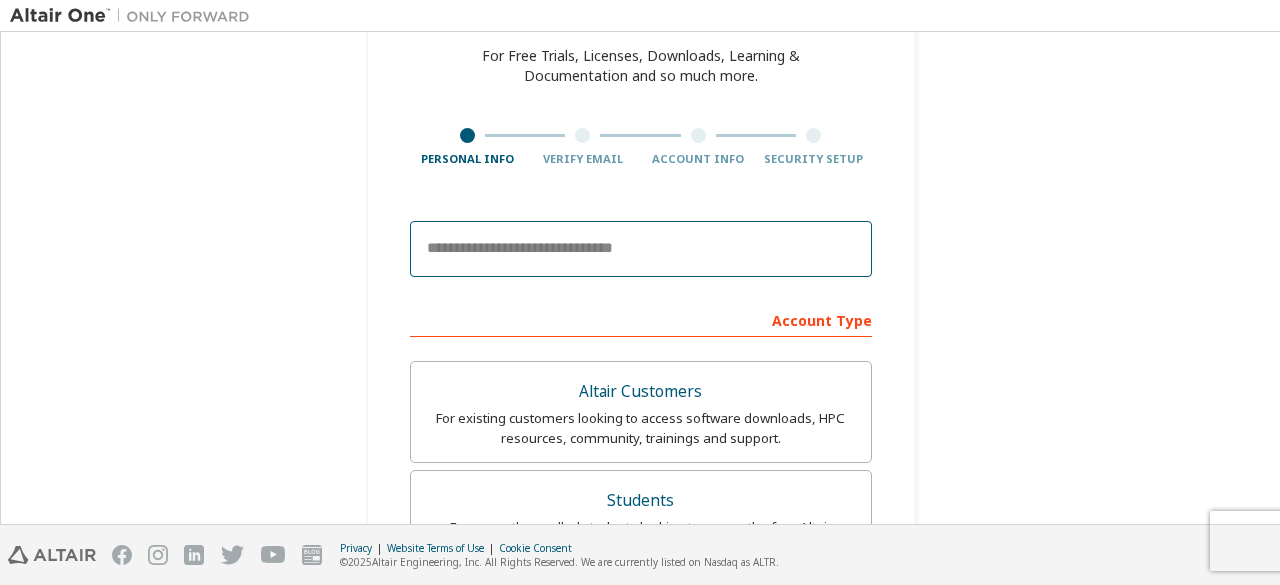 click at bounding box center [641, 249] 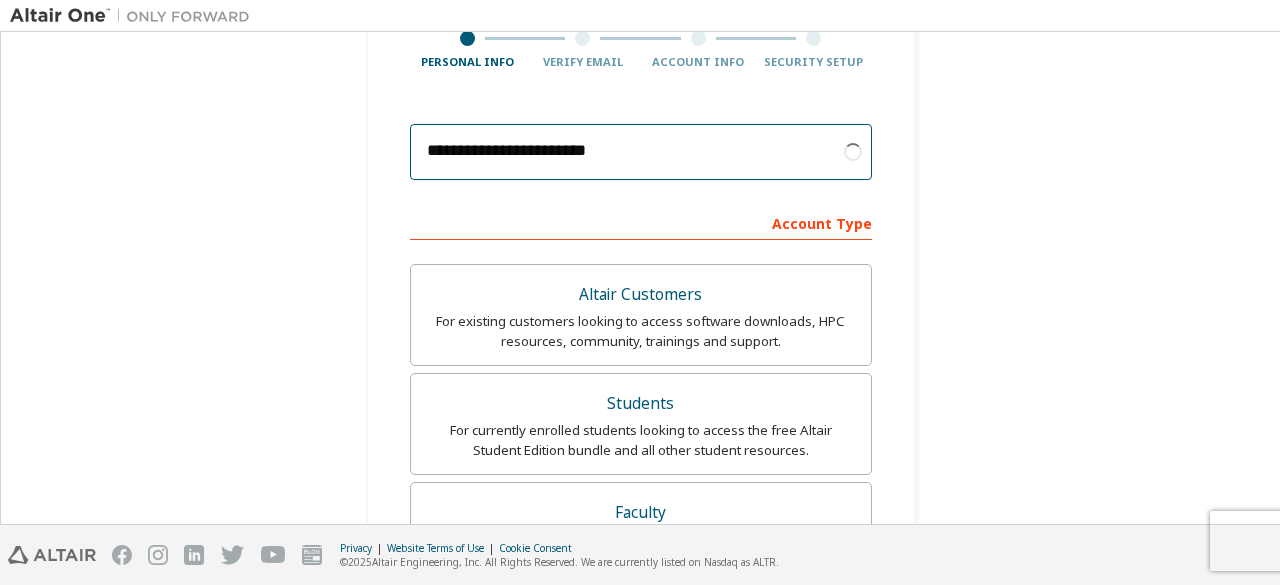scroll, scrollTop: 200, scrollLeft: 0, axis: vertical 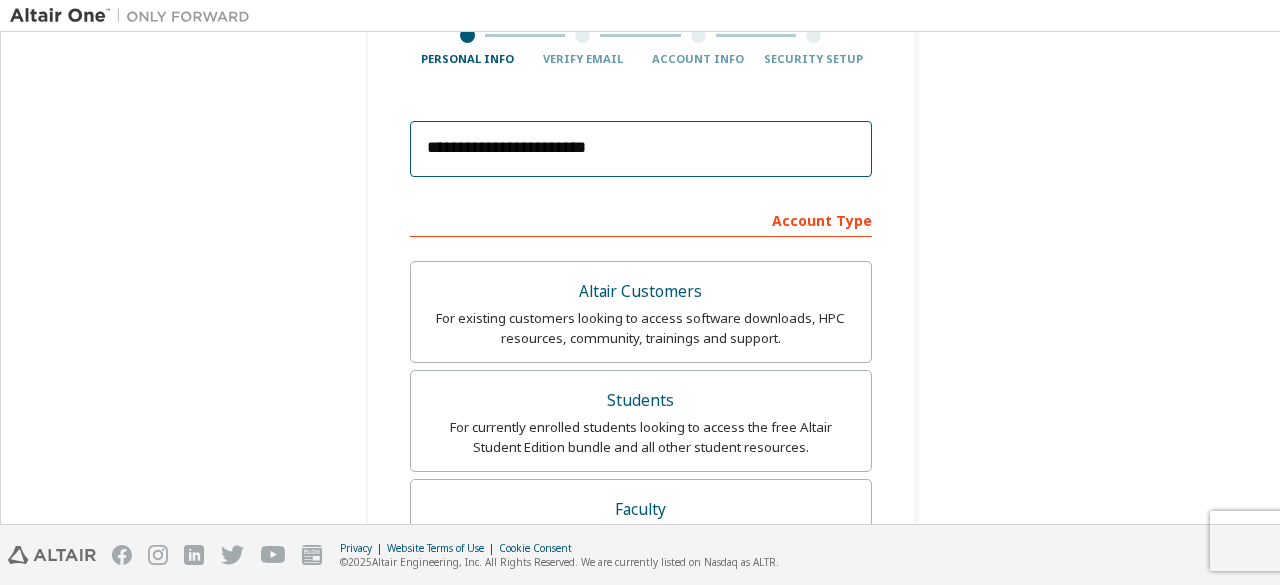 click on "**********" at bounding box center (641, 149) 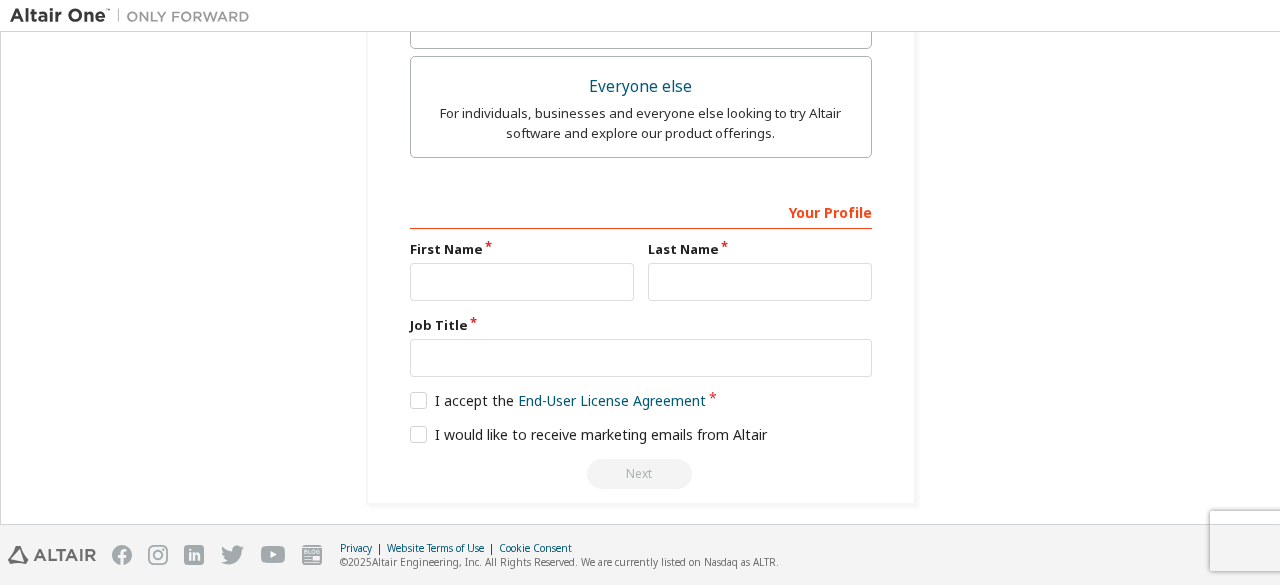 scroll, scrollTop: 736, scrollLeft: 0, axis: vertical 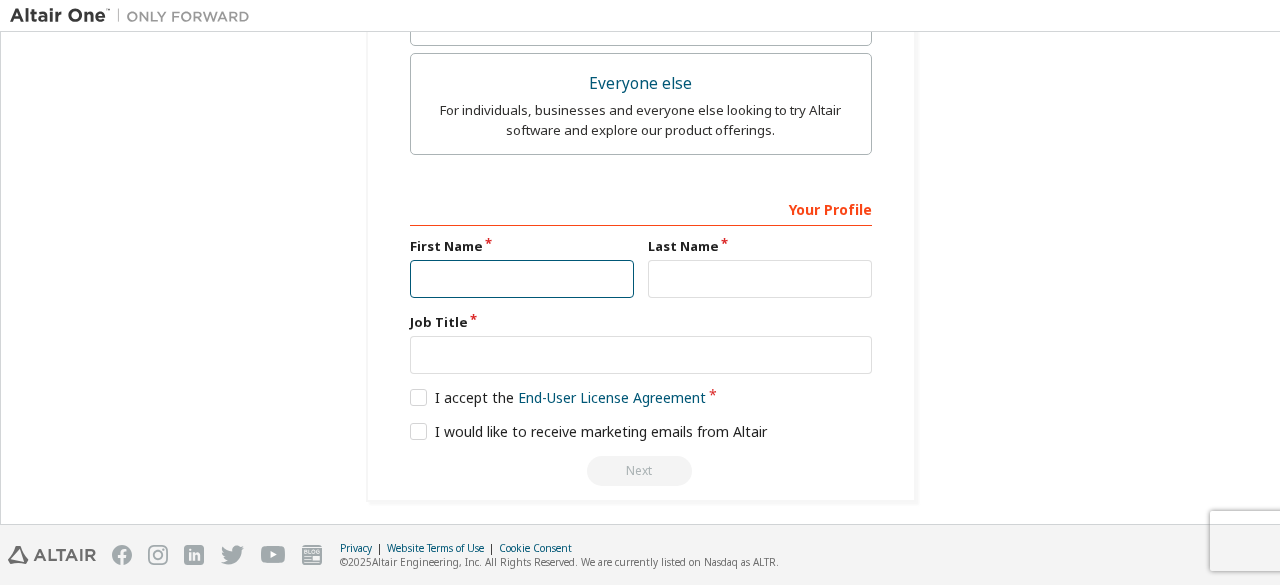 click at bounding box center (522, 279) 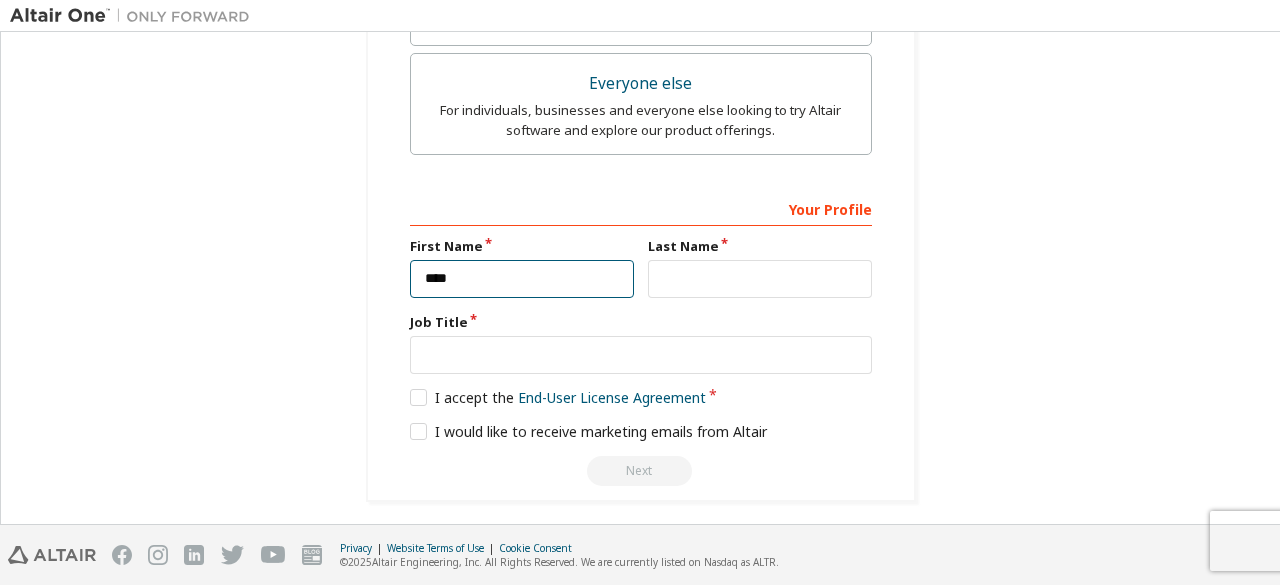type on "****" 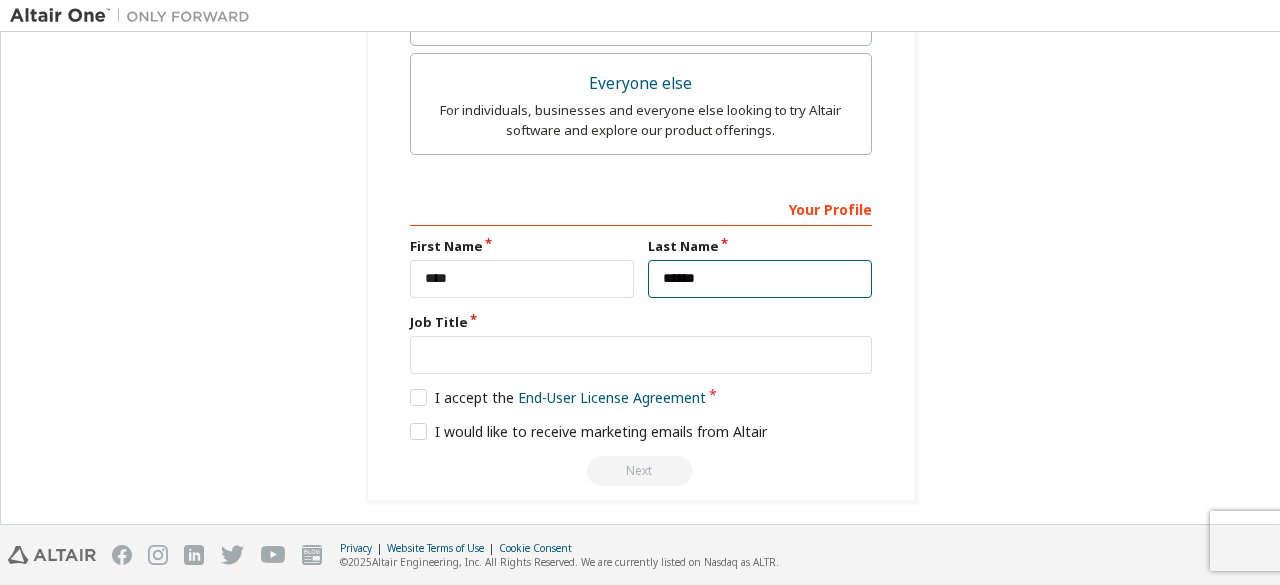 type on "******" 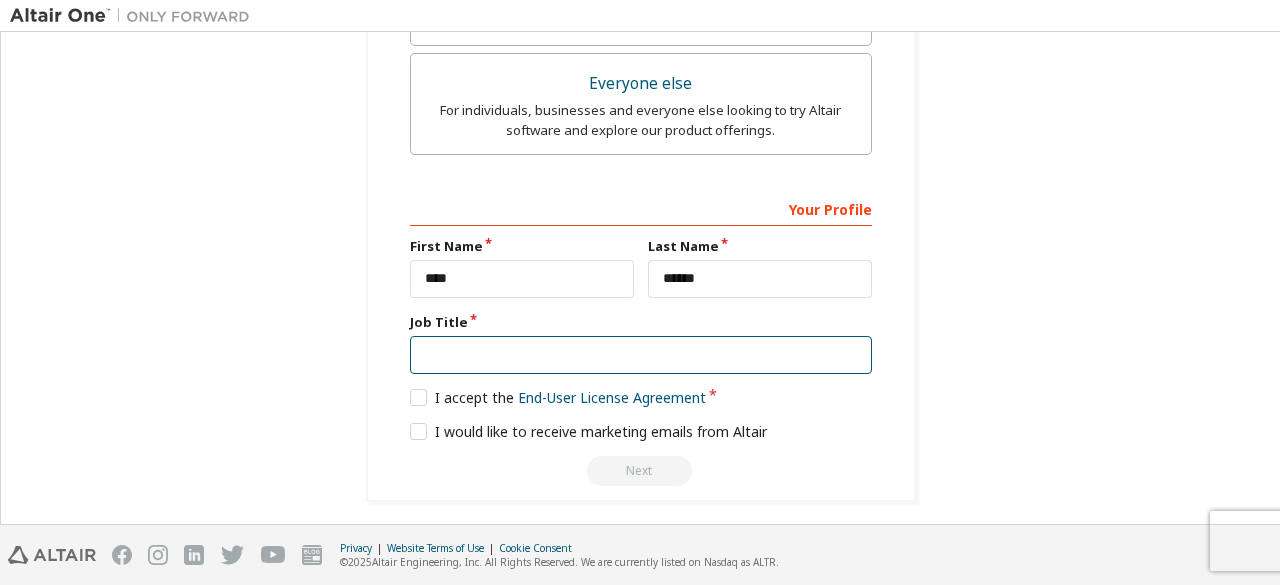 click at bounding box center (641, 355) 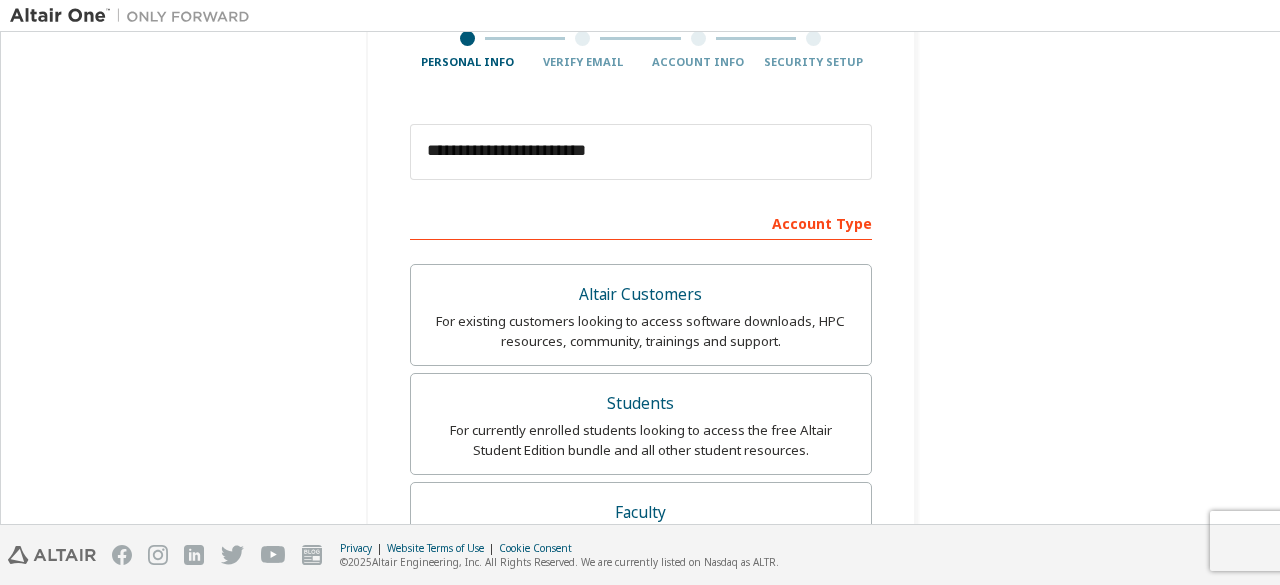 scroll, scrollTop: 200, scrollLeft: 0, axis: vertical 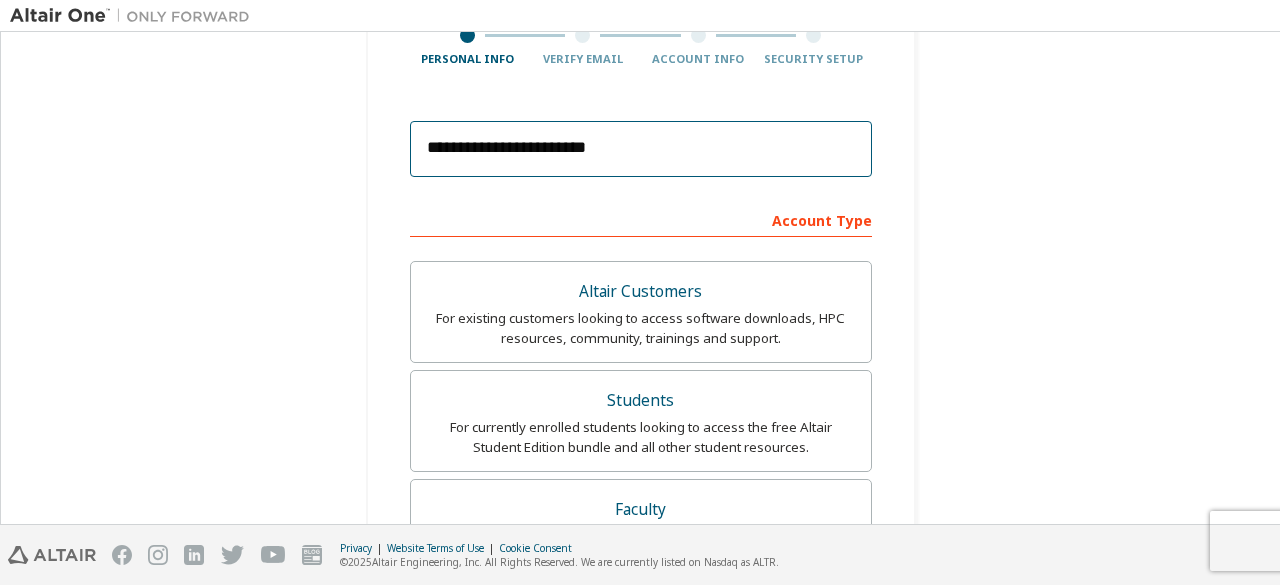 click on "**********" at bounding box center (641, 149) 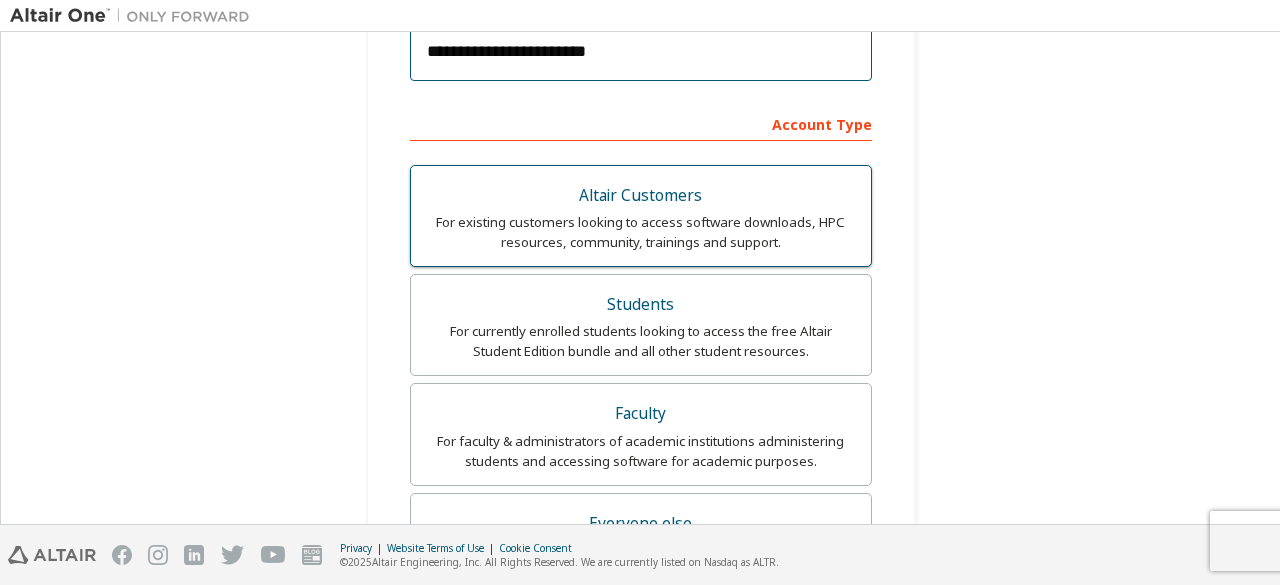 scroll, scrollTop: 300, scrollLeft: 0, axis: vertical 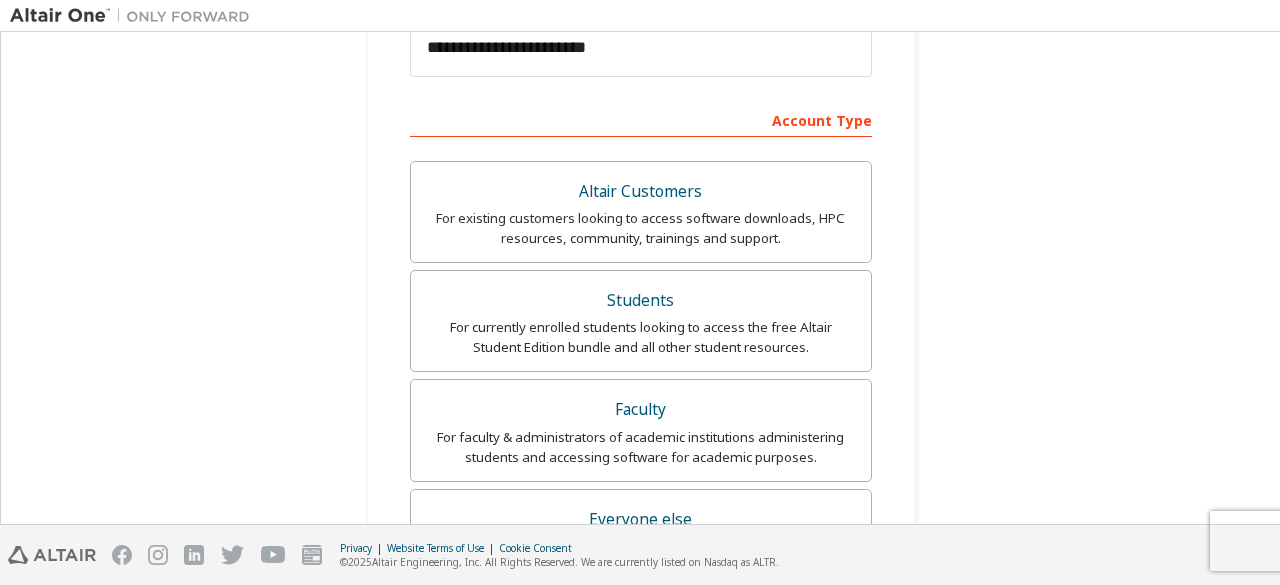 click on "**********" at bounding box center (640, 349) 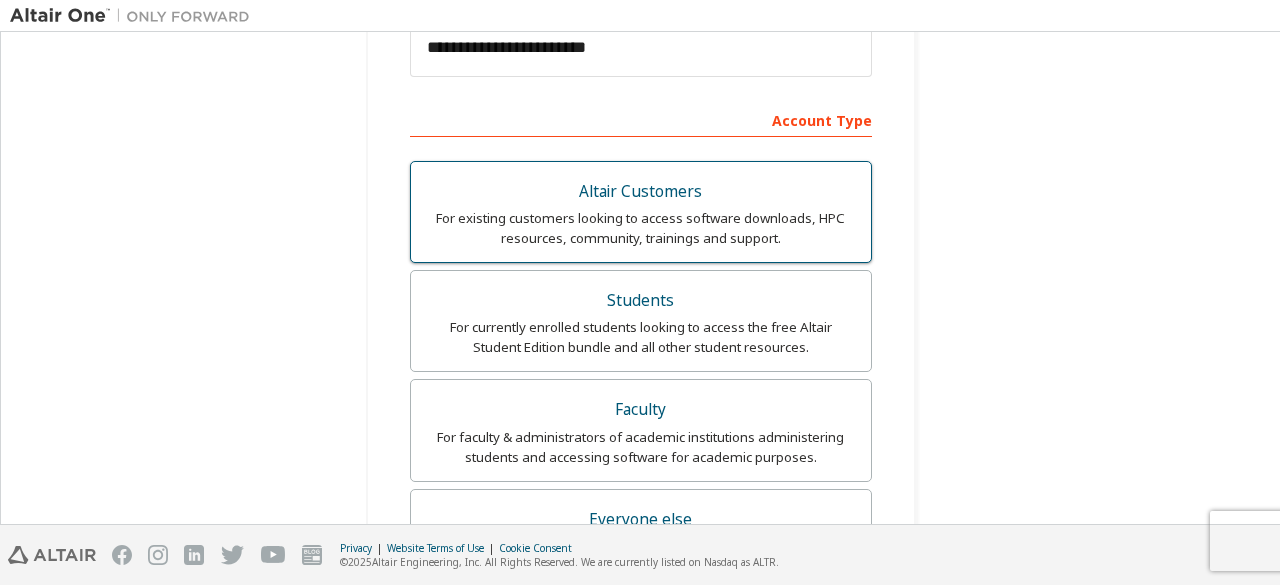 click on "For existing customers looking to access software downloads, HPC resources, community, trainings and support." at bounding box center [641, 228] 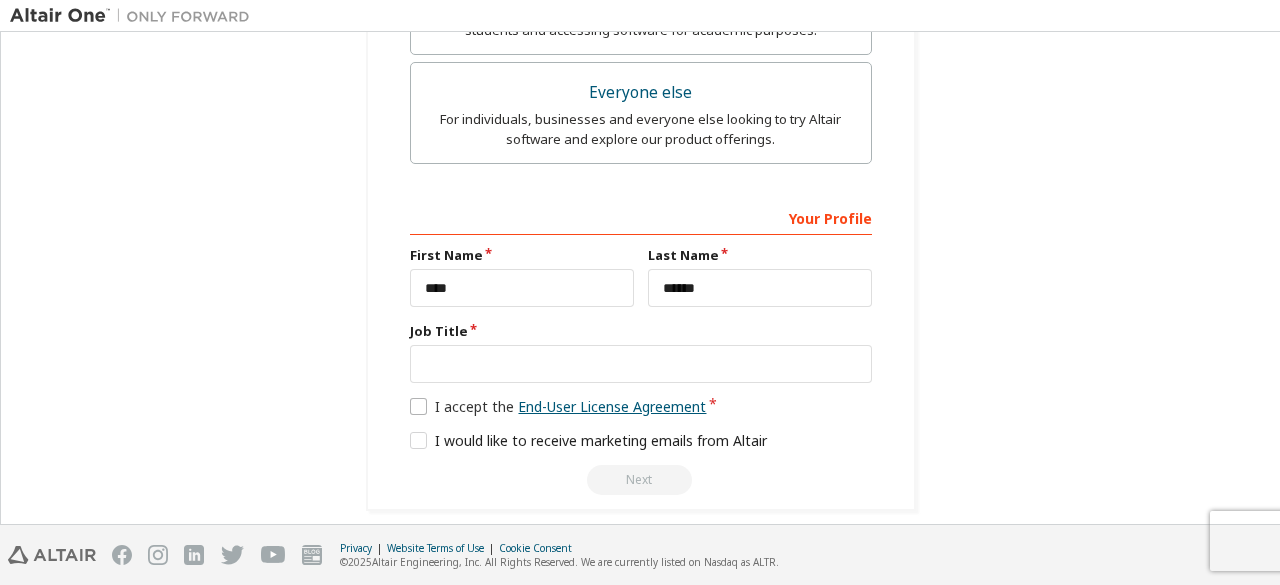 scroll, scrollTop: 900, scrollLeft: 0, axis: vertical 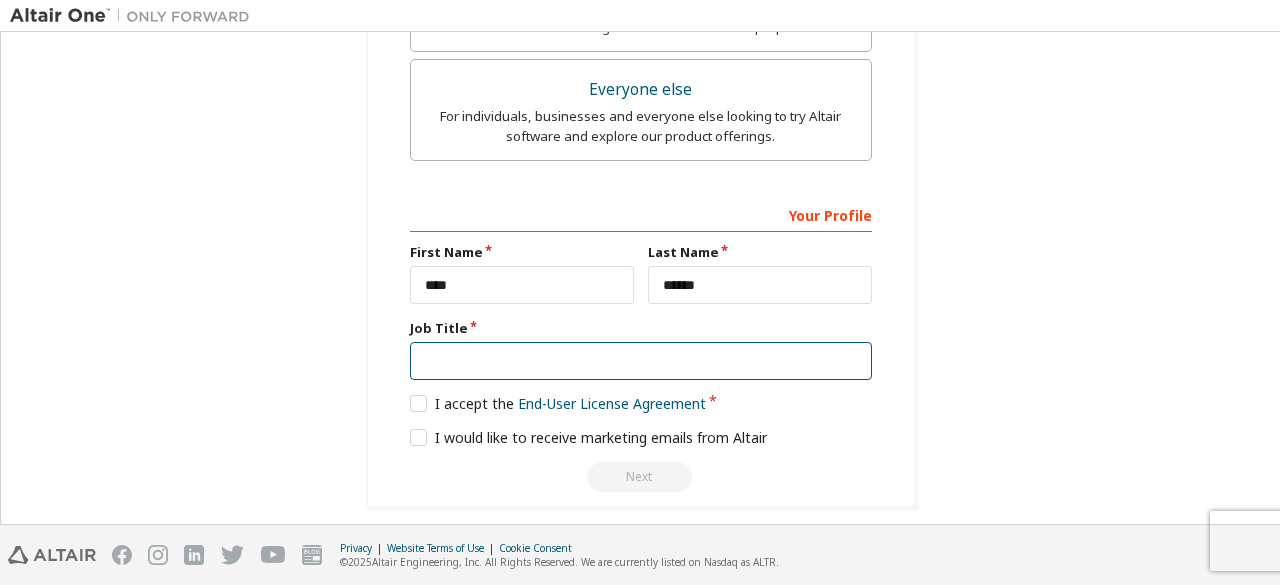 click at bounding box center (641, 361) 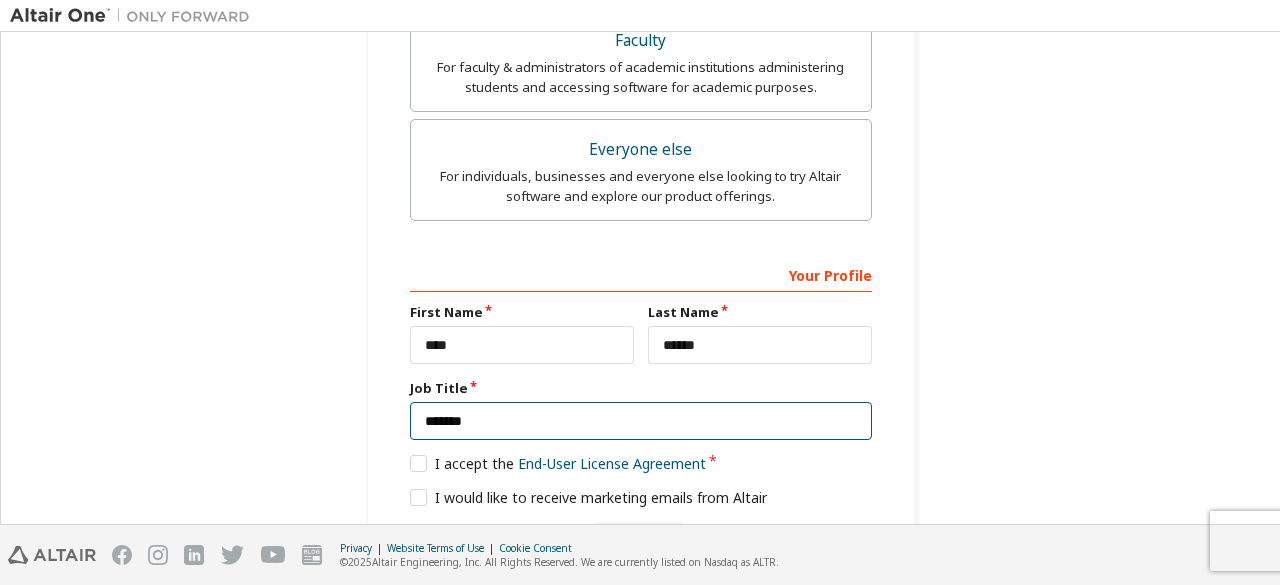 scroll, scrollTop: 900, scrollLeft: 0, axis: vertical 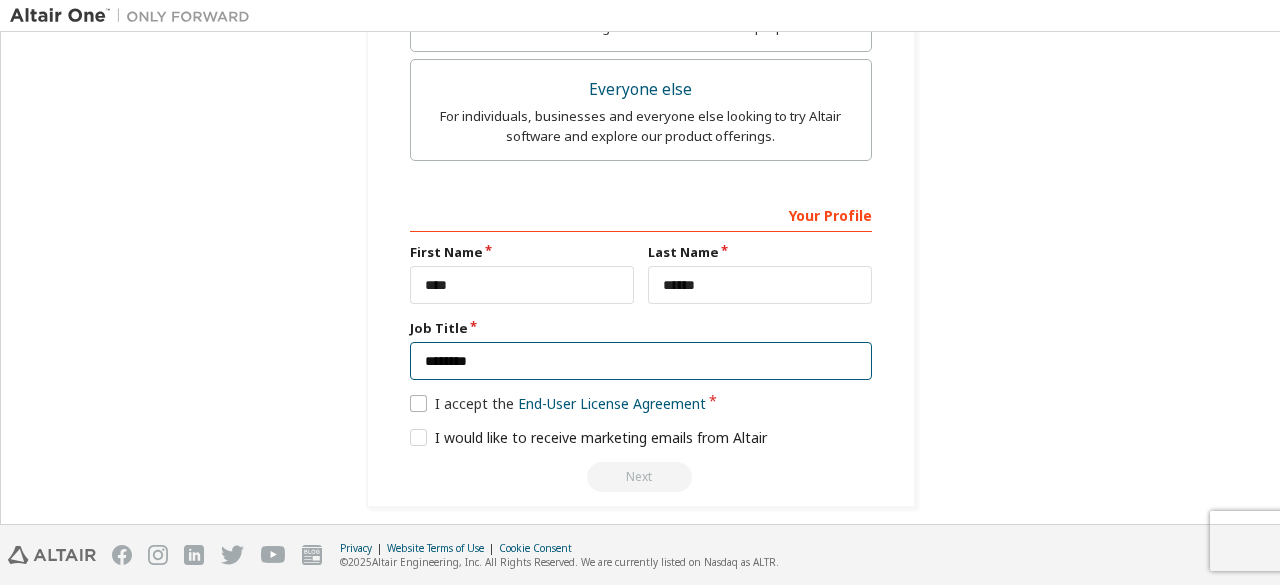 type on "********" 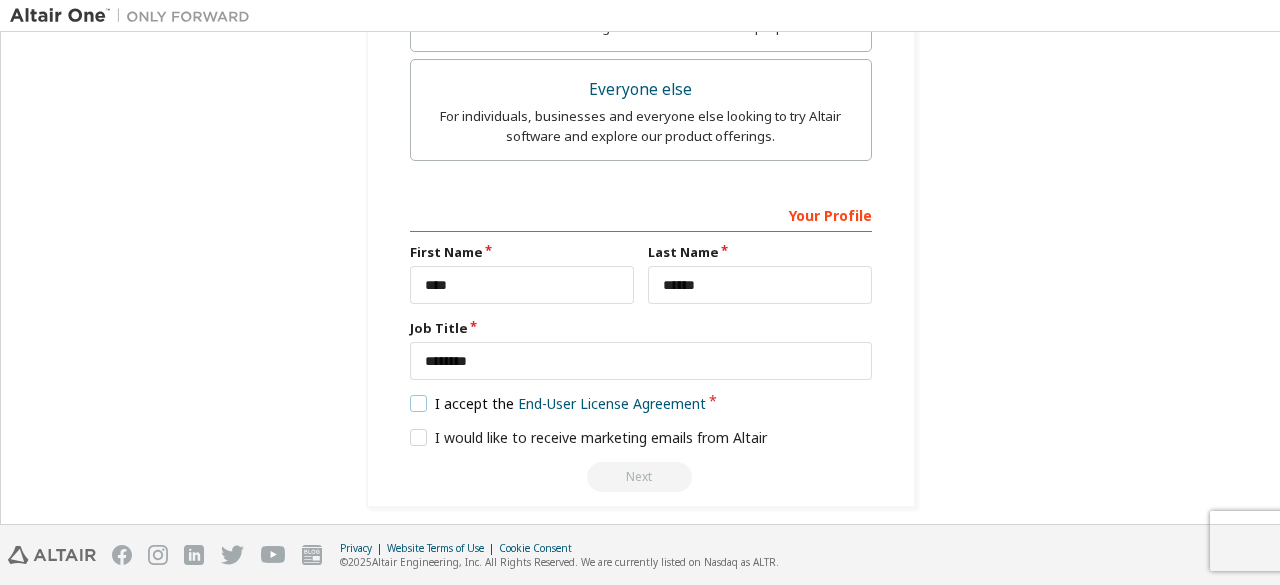 click on "I accept the    End-User License Agreement" at bounding box center (558, 403) 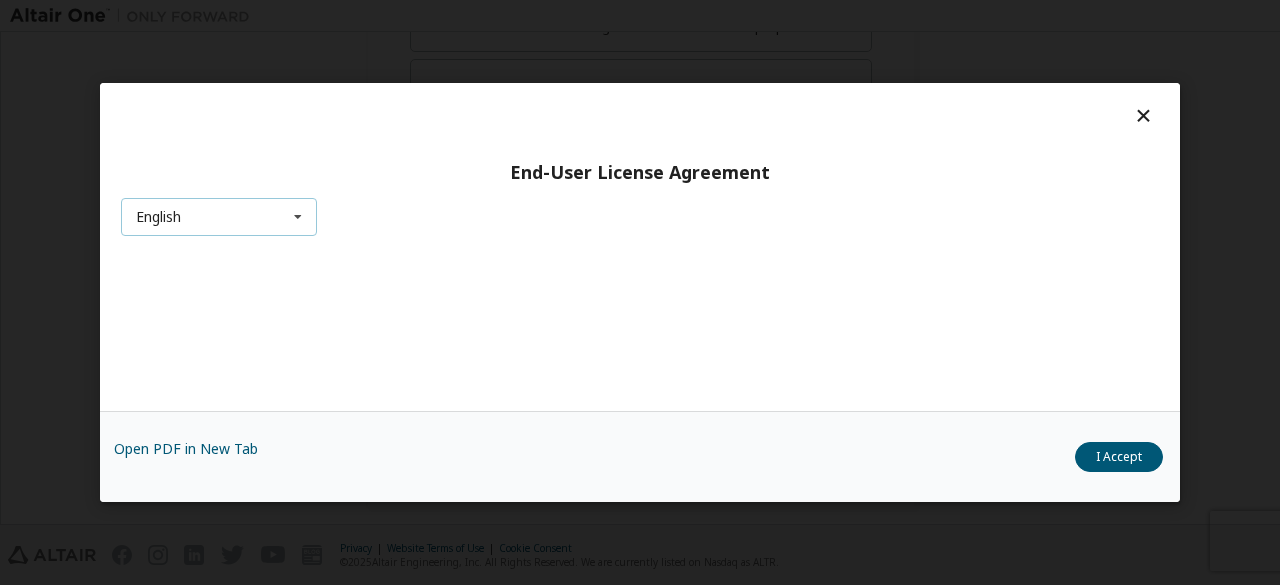 click on "English English Chinese French German Japanese Korean Portuguese" at bounding box center [219, 217] 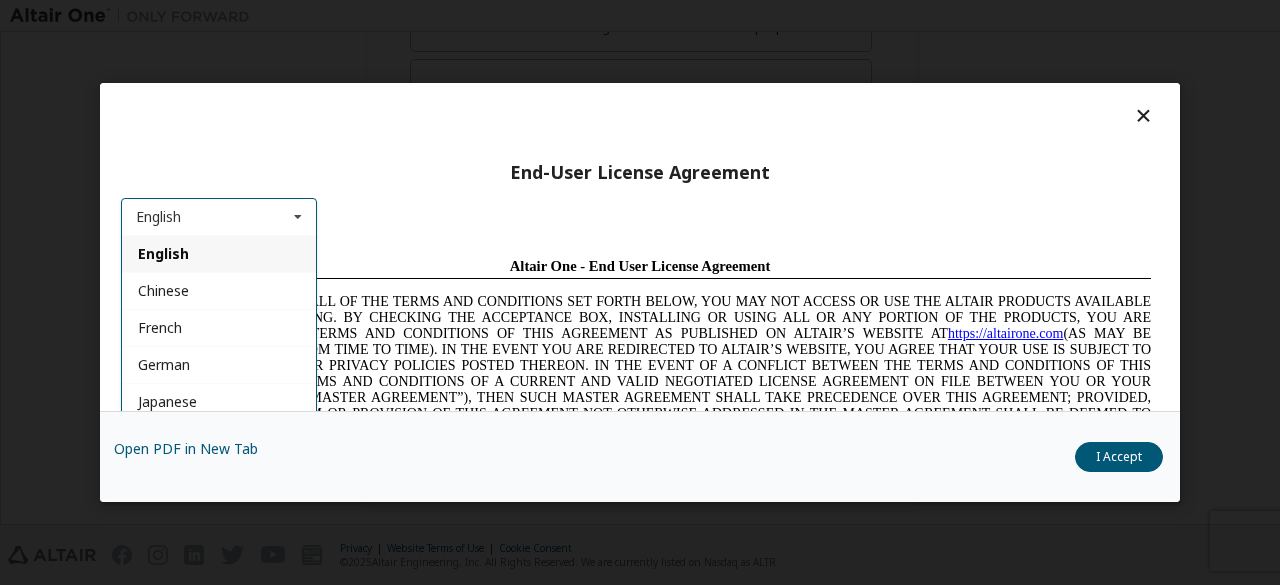 scroll, scrollTop: 0, scrollLeft: 0, axis: both 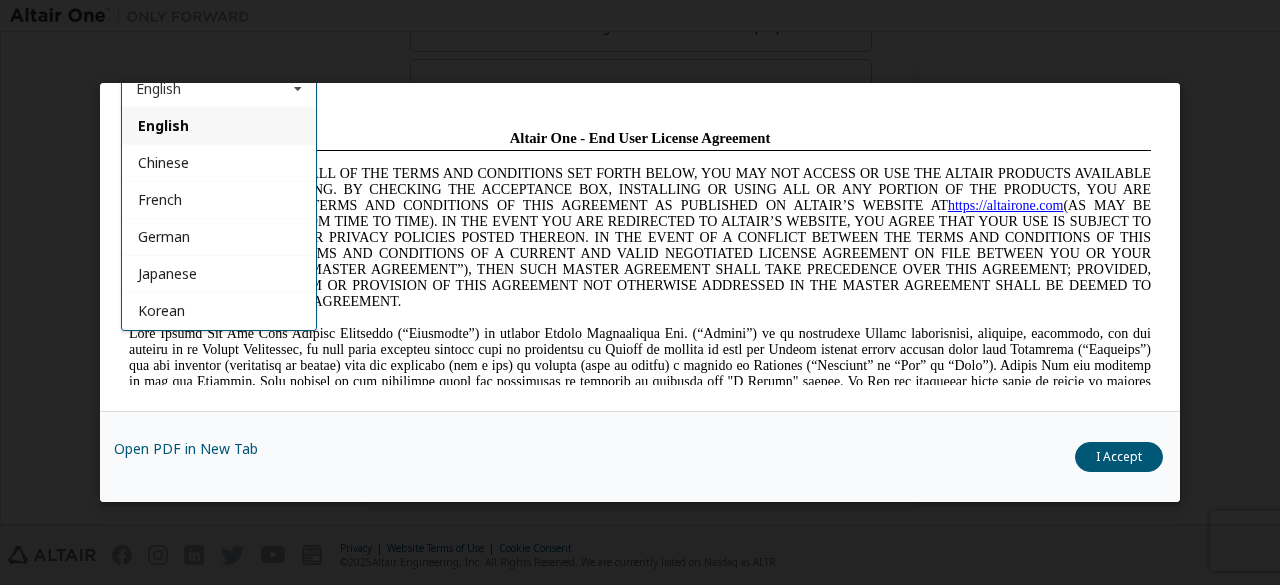 click on "IF YOU DO NOT AGREE TO ALL OF THE TERMS AND CONDITIONS SET FORTH BELOW, YOU MAY NOT ACCESS OR USE THE ALTAIR PRODUCTS
AVAILABLE THROUGH ALTAIR LICENSING. BY CHECKING THE ACCEPTANCE BOX, INSTALLING OR USING ALL OR ANY PORTION OF THE
PRODUCTS, YOU ARE ACCEPTING ALL OF THE TERMS AND CONDITIONS OF THIS AGREEMENT AS PUBLISHED ON ALTAIR’S WEBSITE AT
https://altairone.com" at bounding box center (640, 237) 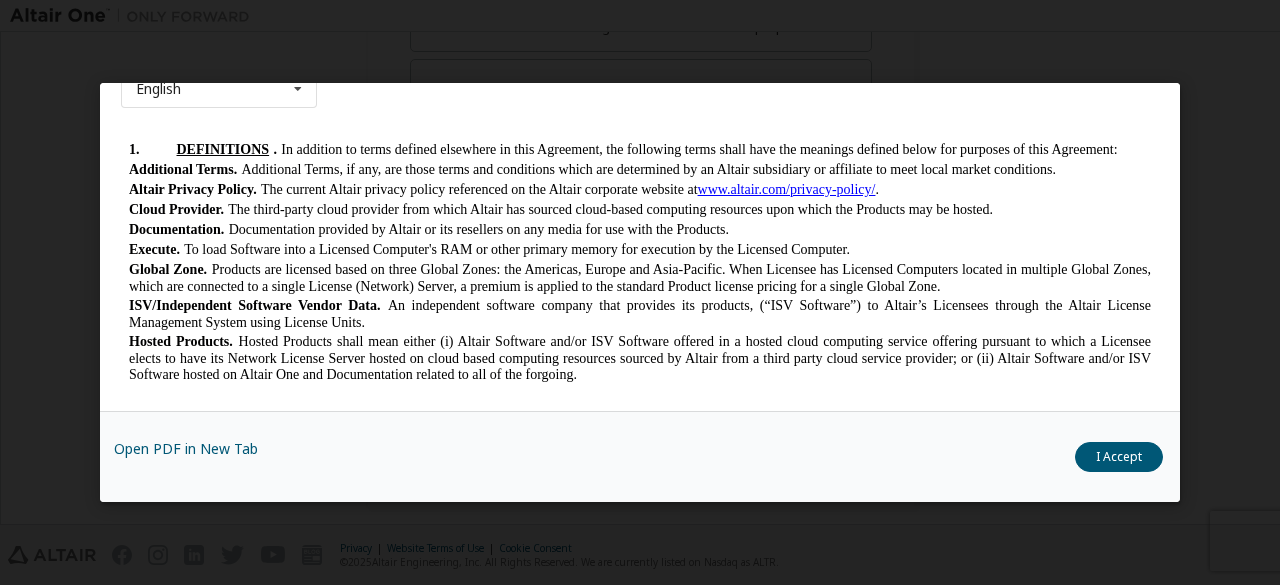 scroll, scrollTop: 1100, scrollLeft: 0, axis: vertical 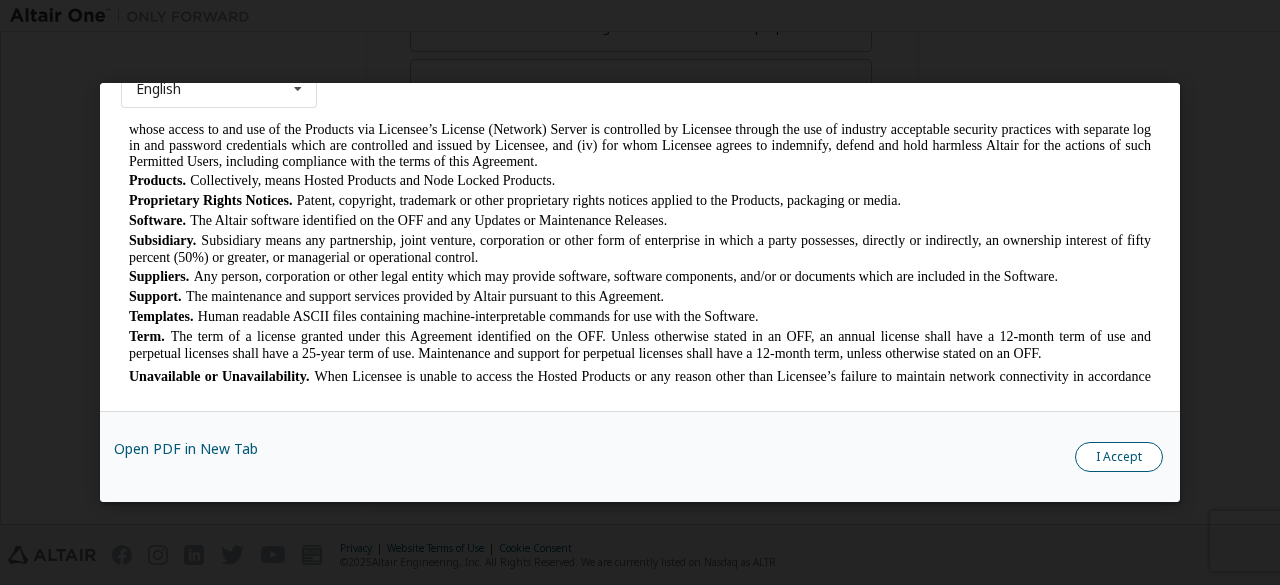 click on "I Accept" at bounding box center (1119, 457) 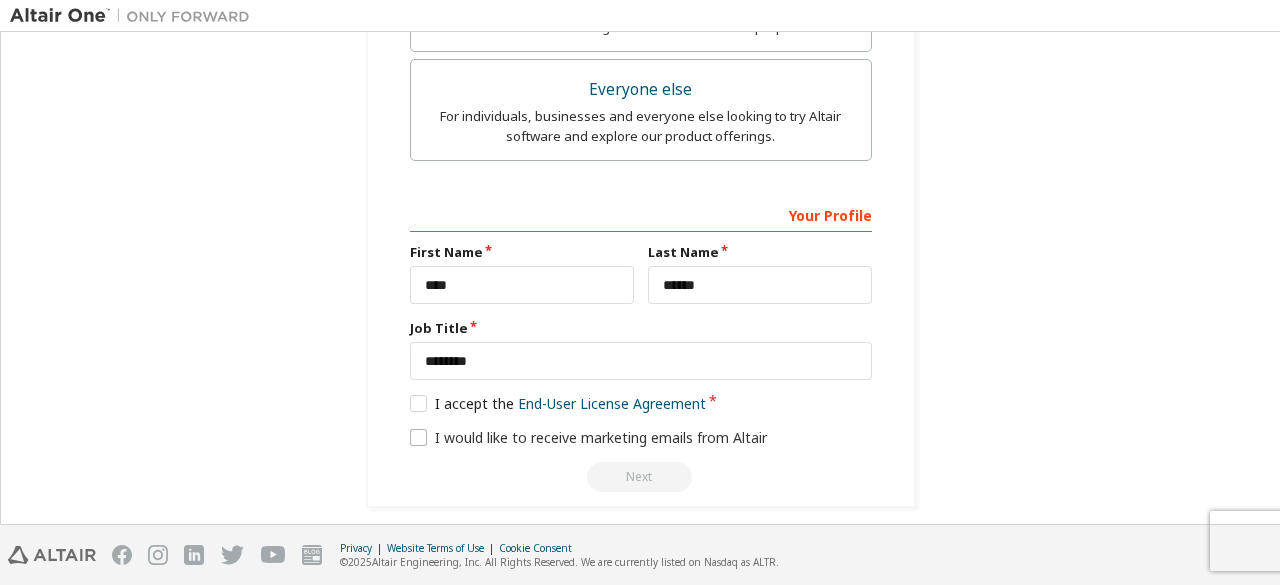 click on "**********" at bounding box center (641, -166) 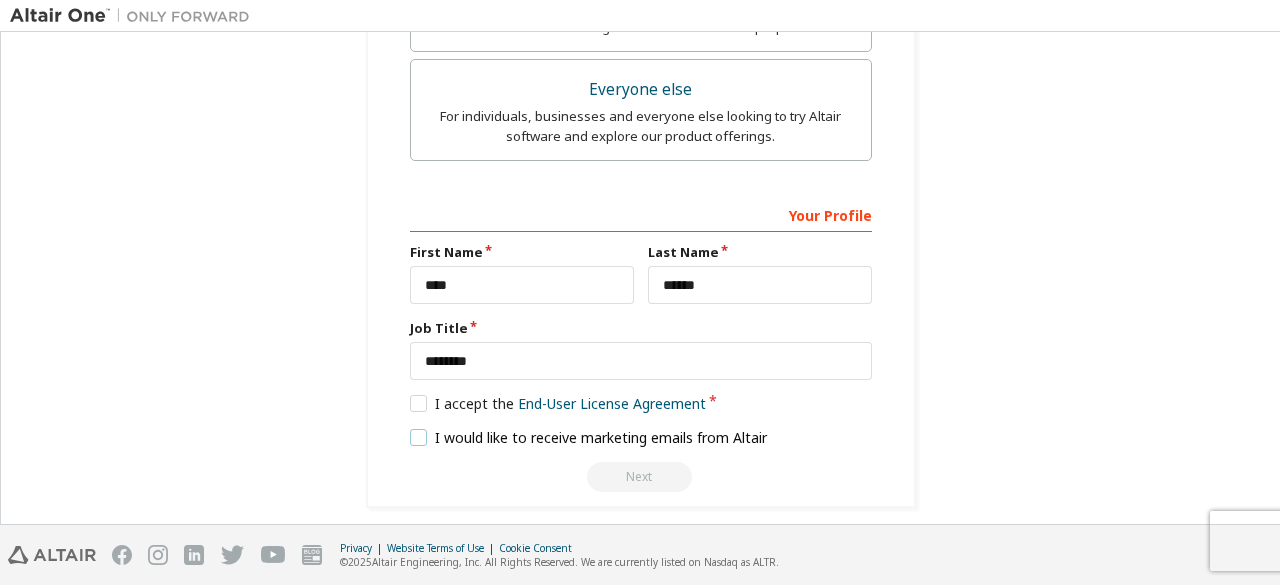 click on "I would like to receive marketing emails from Altair" at bounding box center (589, 437) 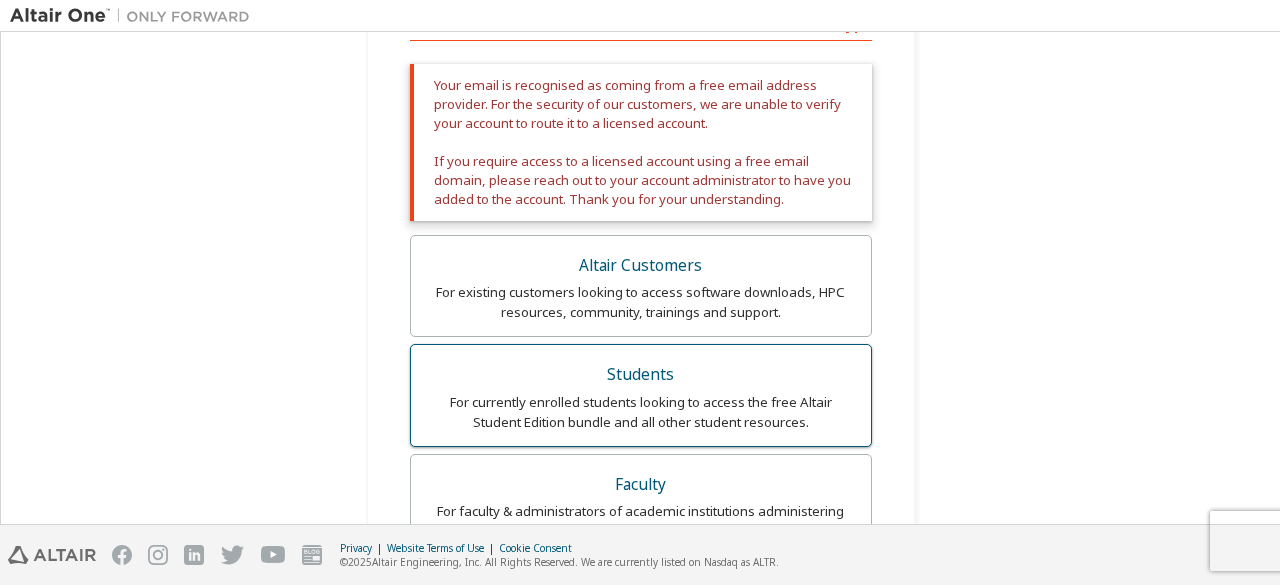 scroll, scrollTop: 400, scrollLeft: 0, axis: vertical 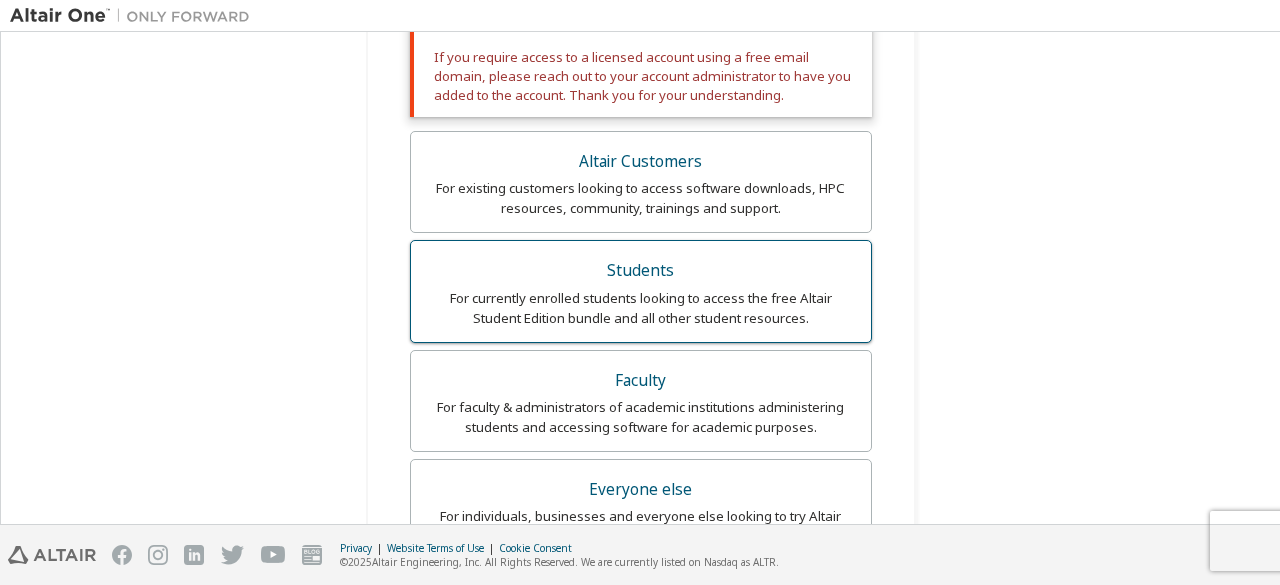click on "For currently enrolled students looking to access the free Altair Student Edition bundle and all other student resources." at bounding box center [641, 308] 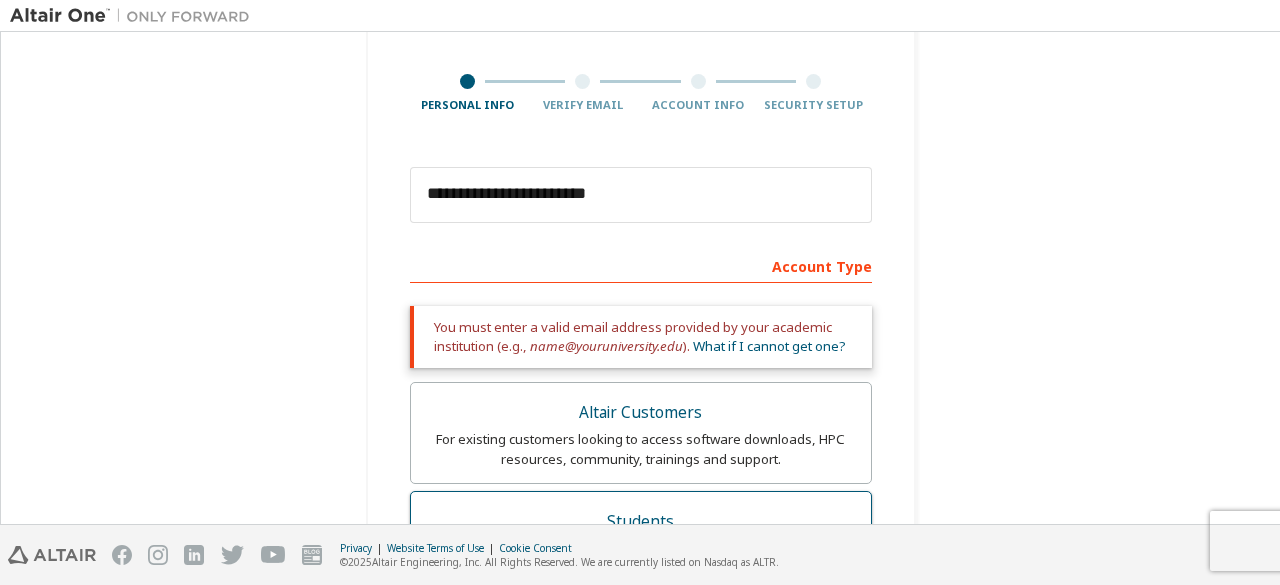 scroll, scrollTop: 143, scrollLeft: 0, axis: vertical 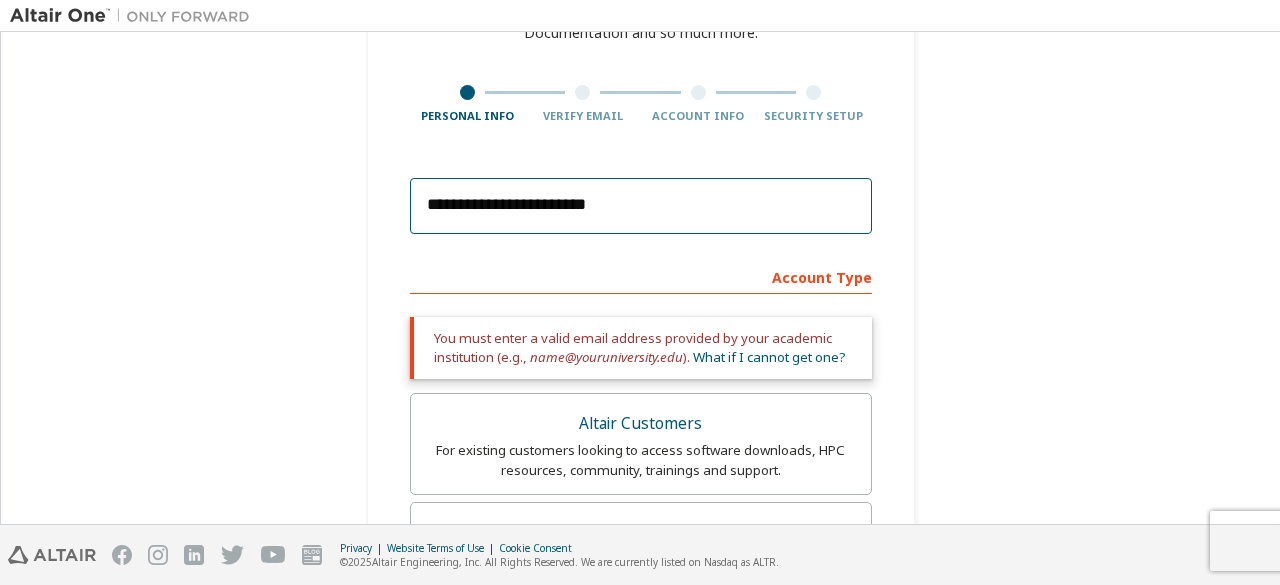 click on "**********" at bounding box center (641, 206) 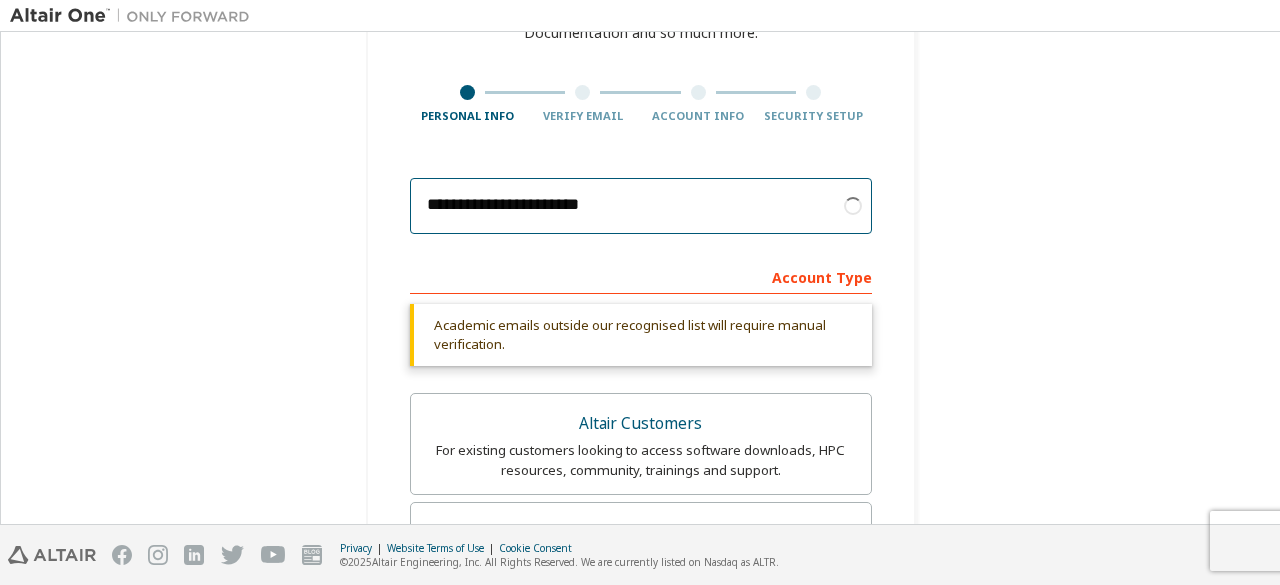 type on "**********" 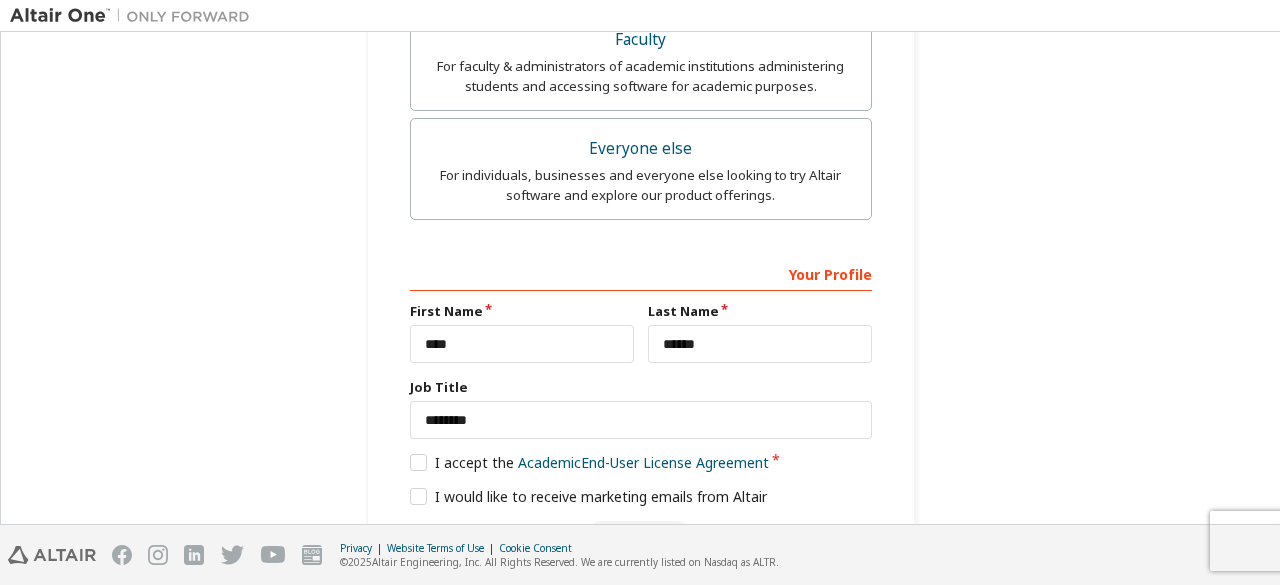 scroll, scrollTop: 811, scrollLeft: 0, axis: vertical 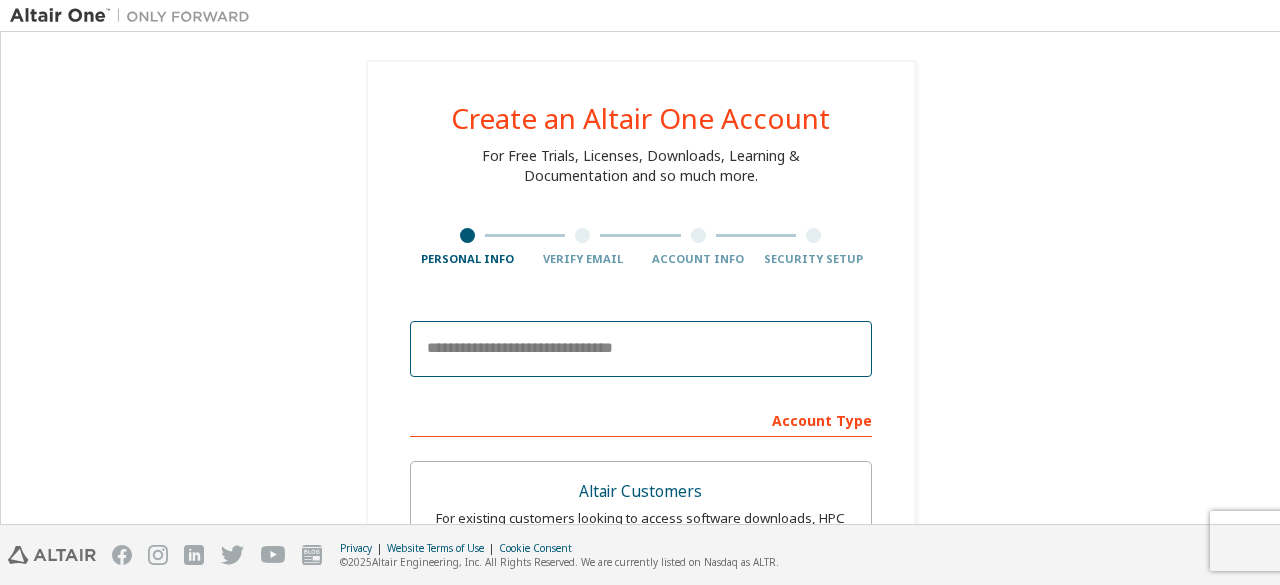 click at bounding box center [641, 349] 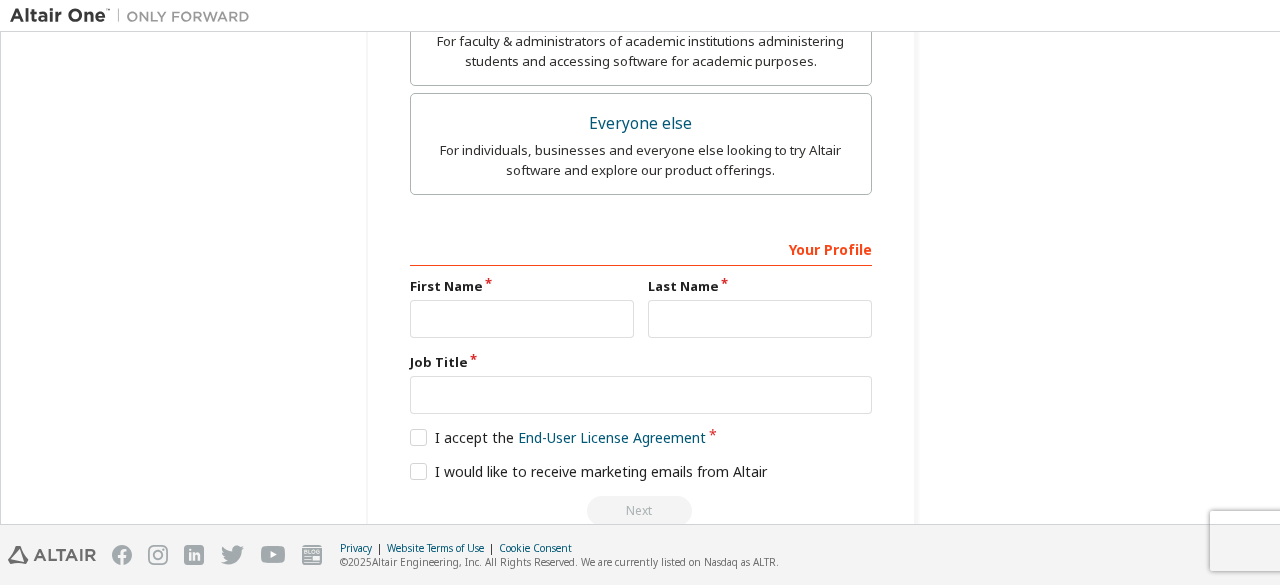scroll, scrollTop: 700, scrollLeft: 0, axis: vertical 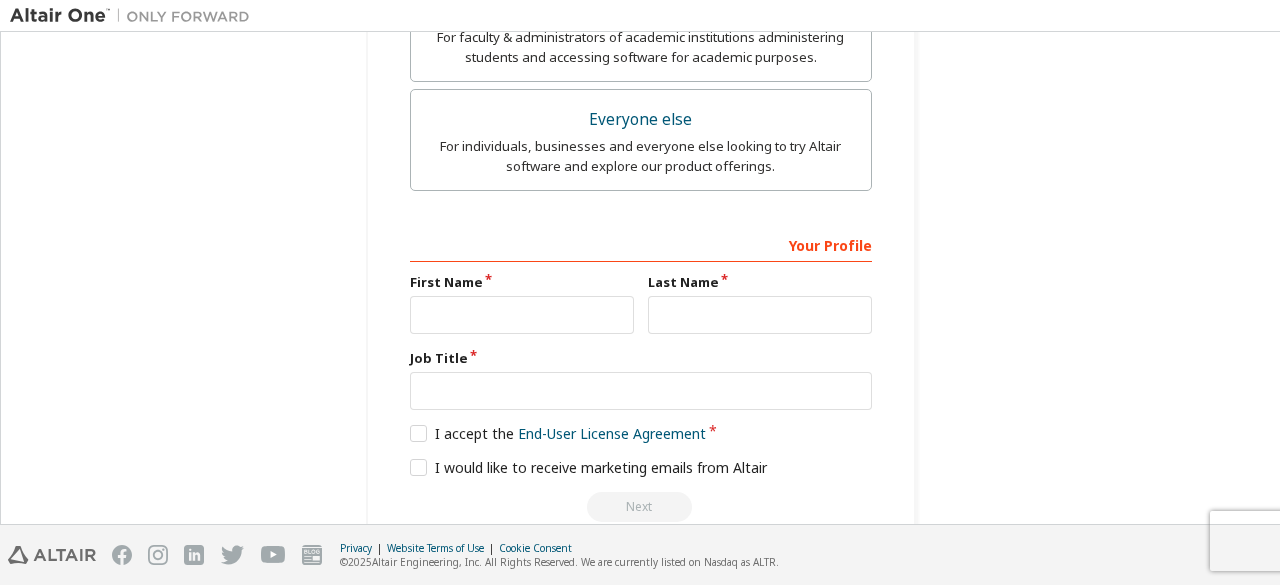 type on "**********" 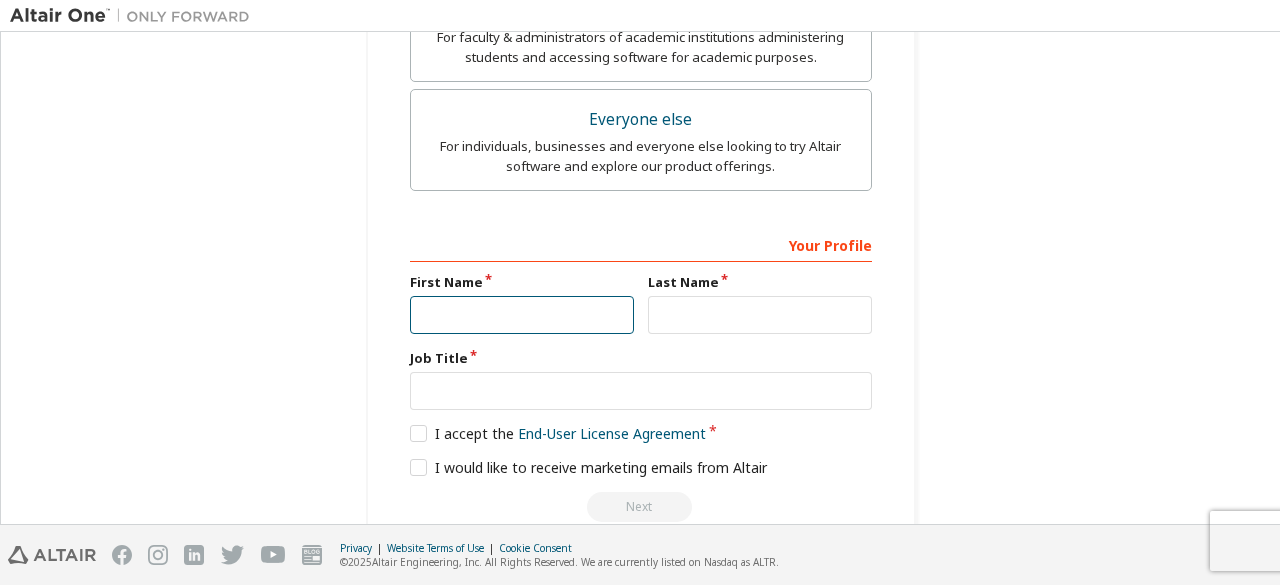 click at bounding box center (522, 315) 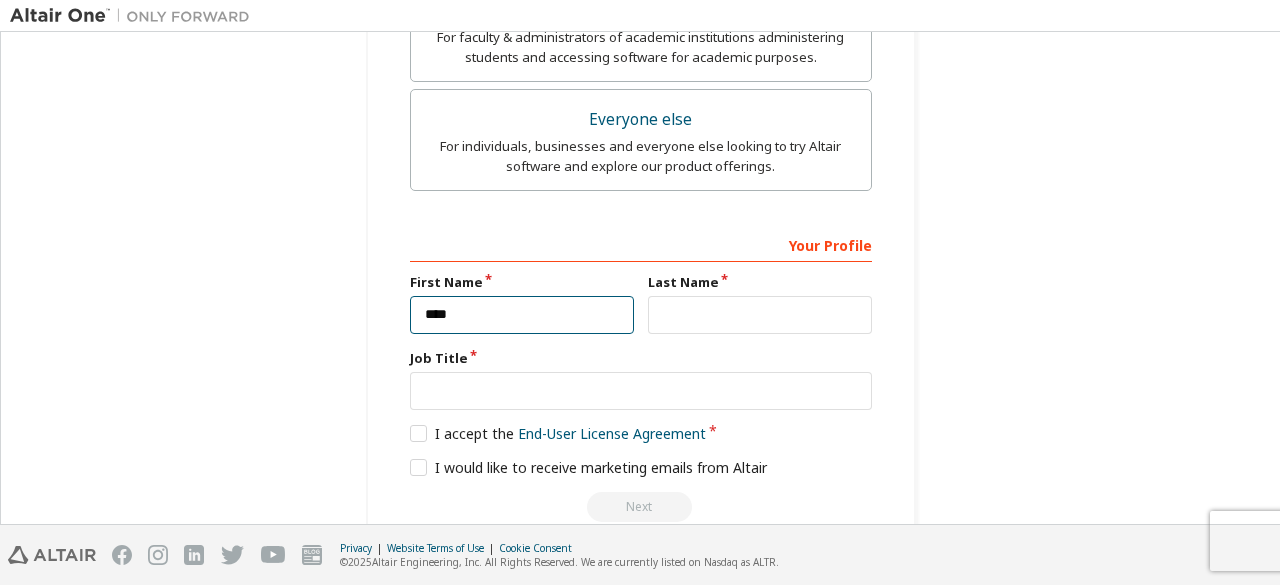 type on "****" 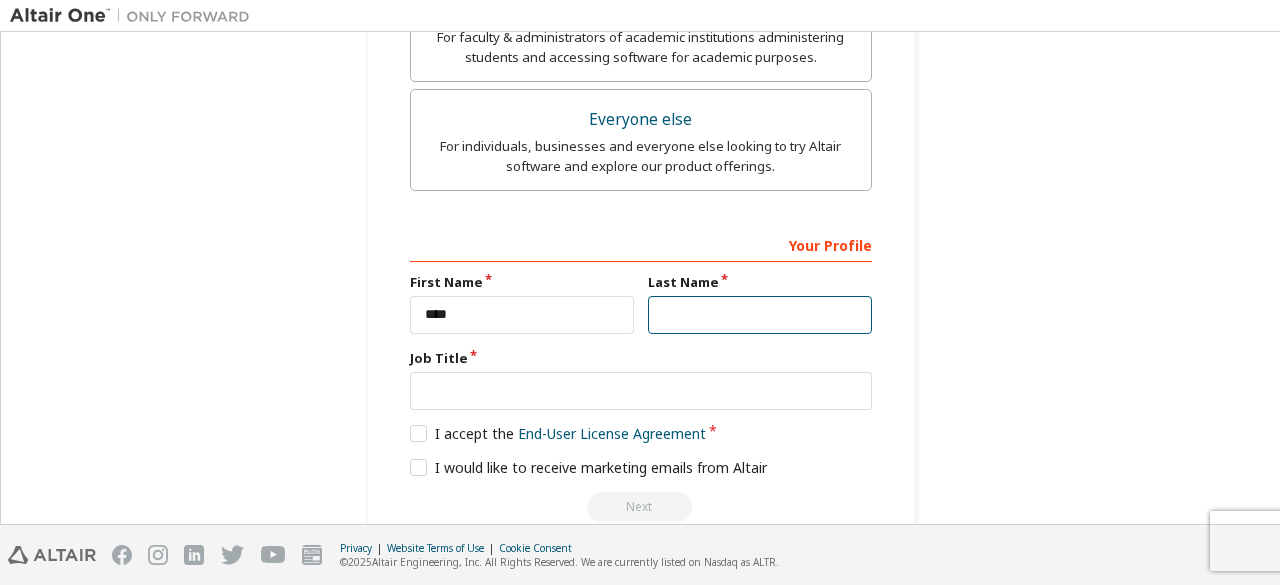 click at bounding box center [760, 315] 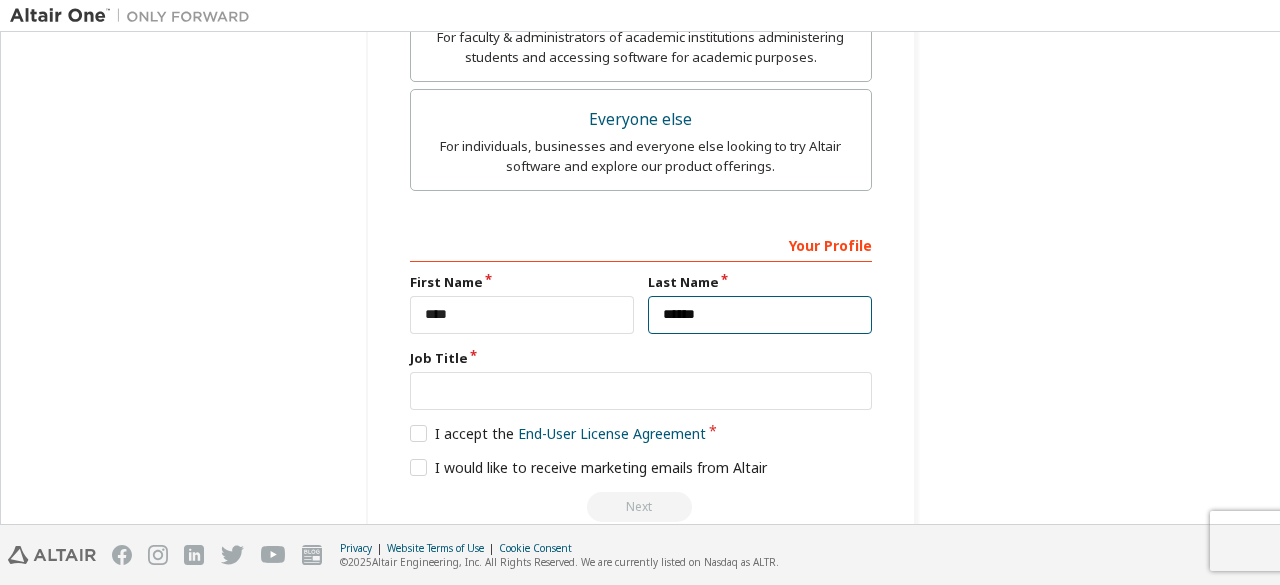type on "******" 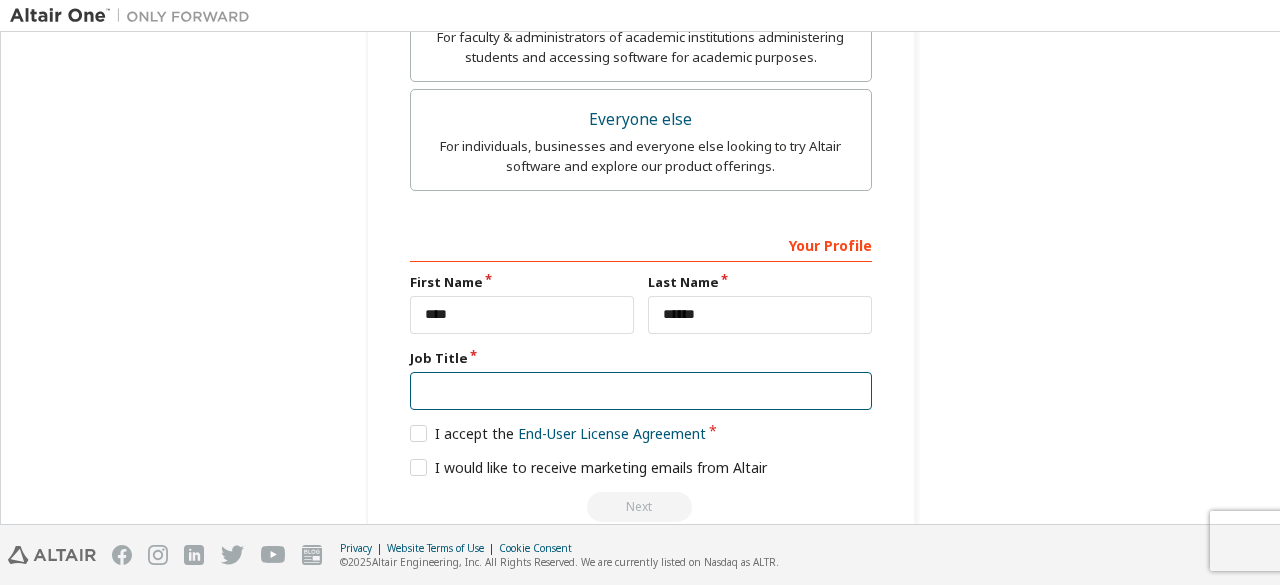 click at bounding box center [641, 391] 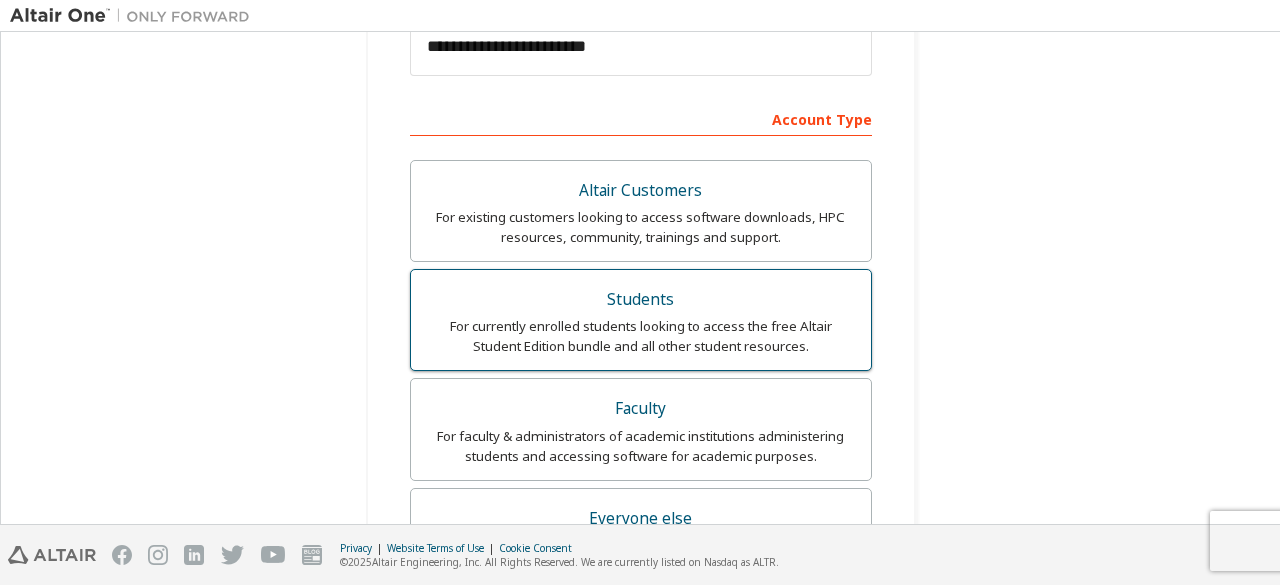 scroll, scrollTop: 300, scrollLeft: 0, axis: vertical 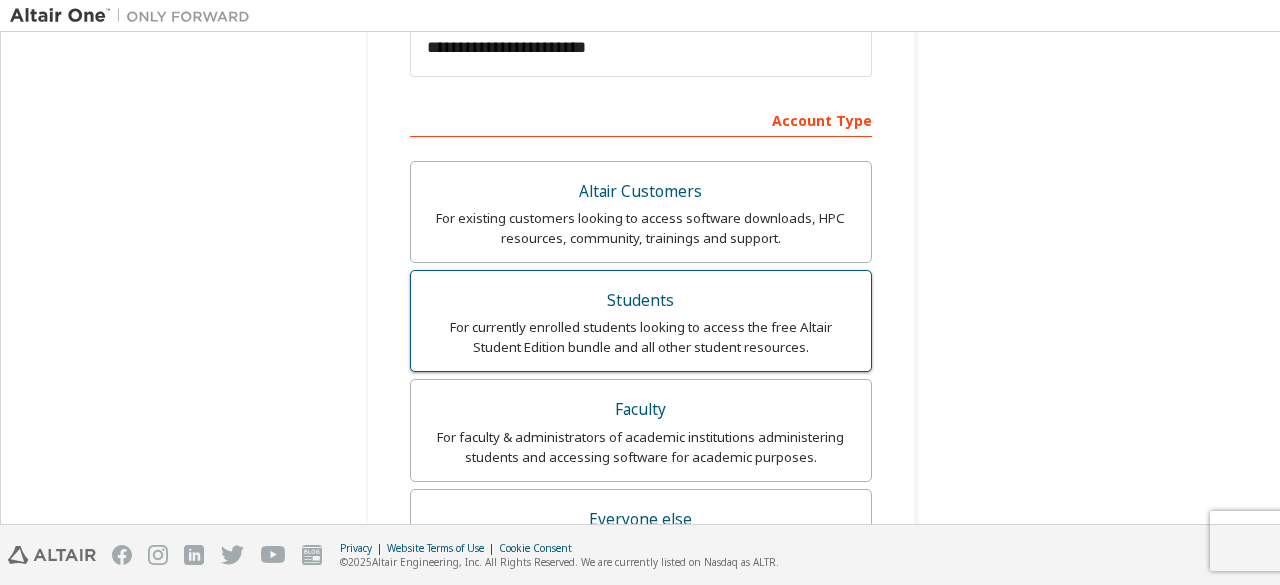 type on "********" 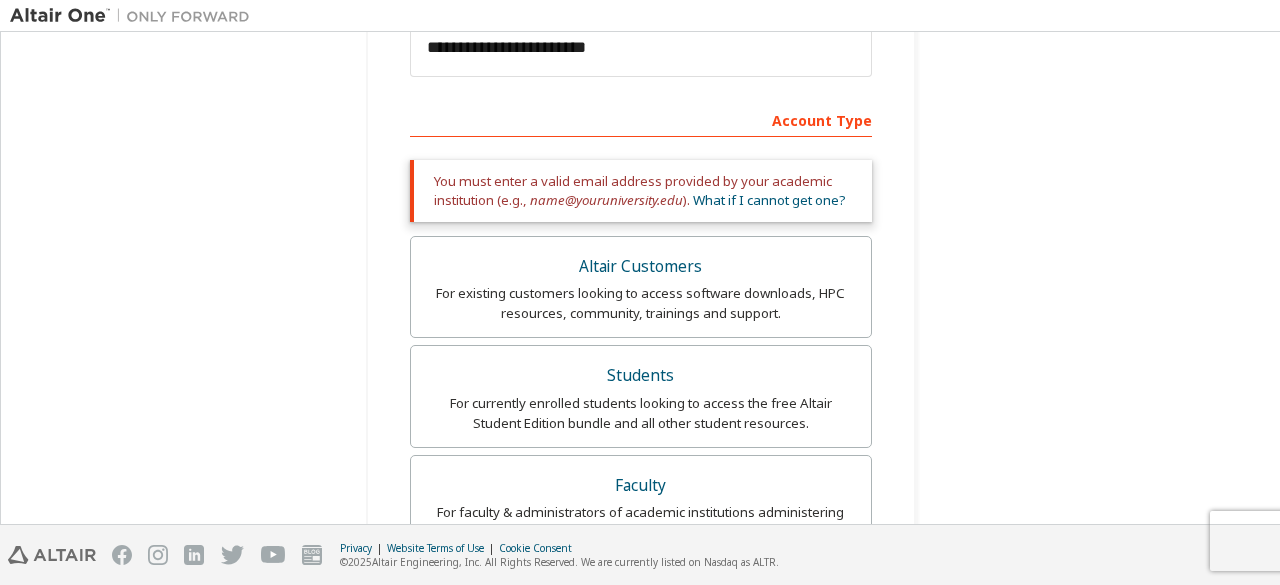 scroll, scrollTop: 200, scrollLeft: 0, axis: vertical 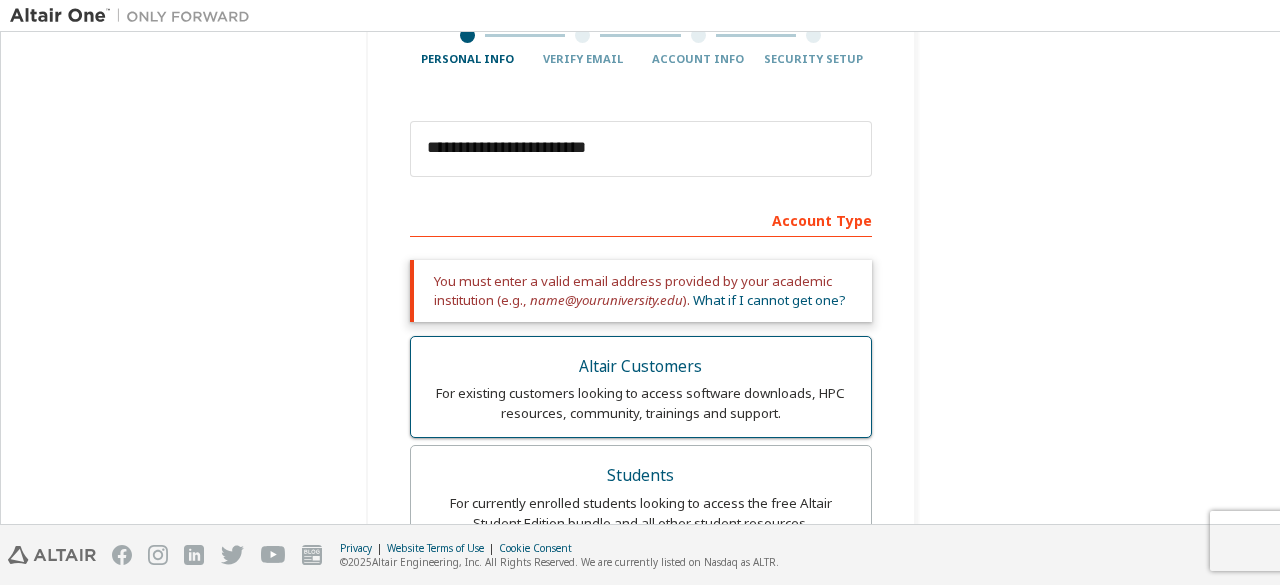 click on "Altair Customers" at bounding box center [641, 367] 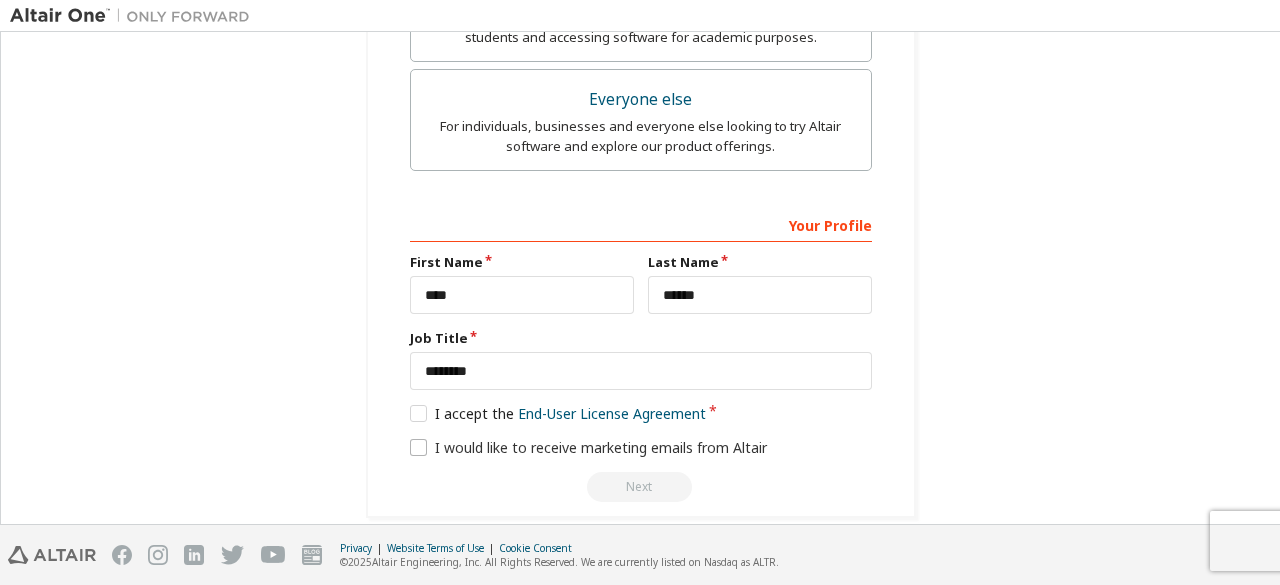 scroll, scrollTop: 900, scrollLeft: 0, axis: vertical 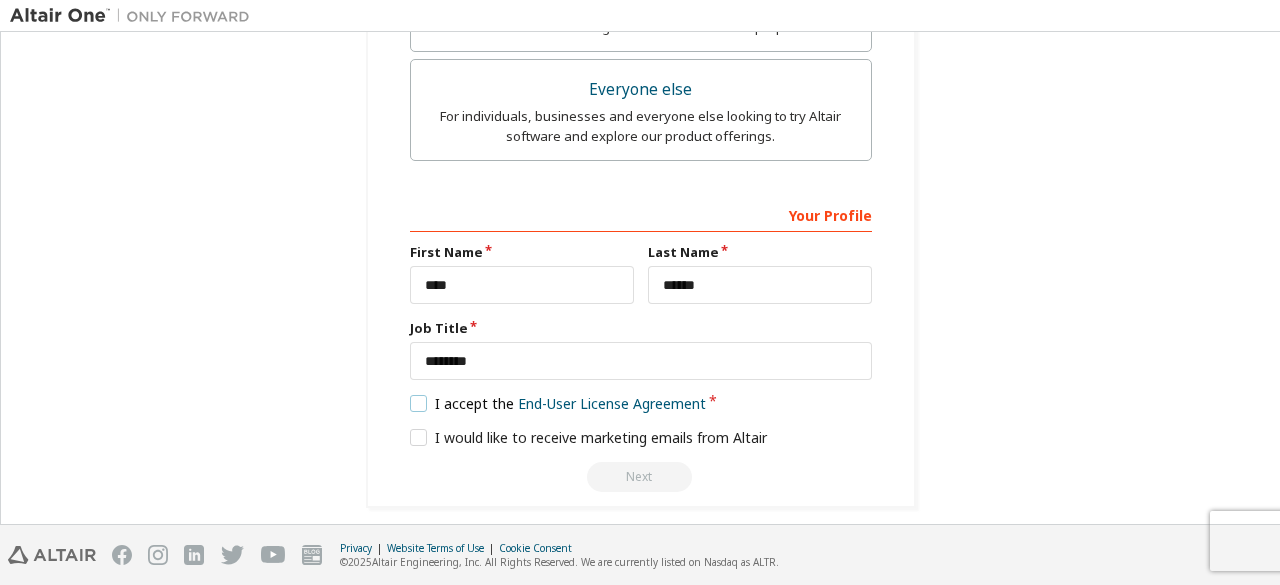 click on "I accept the    End-User License Agreement" at bounding box center [558, 403] 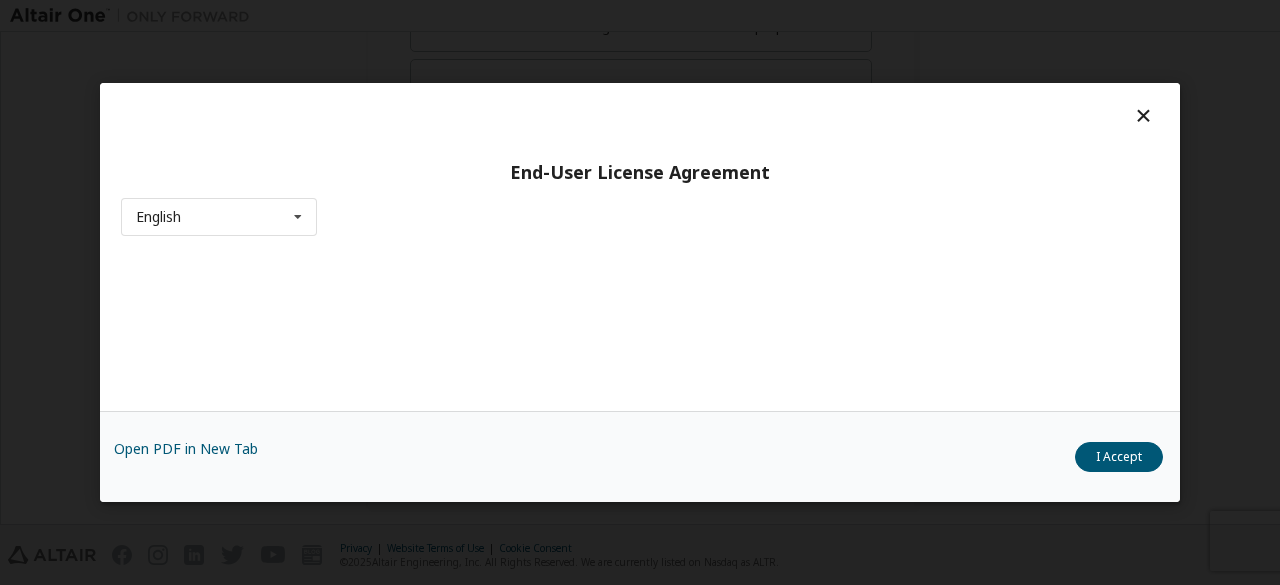 drag, startPoint x: 1110, startPoint y: 462, endPoint x: 1053, endPoint y: 472, distance: 57.870544 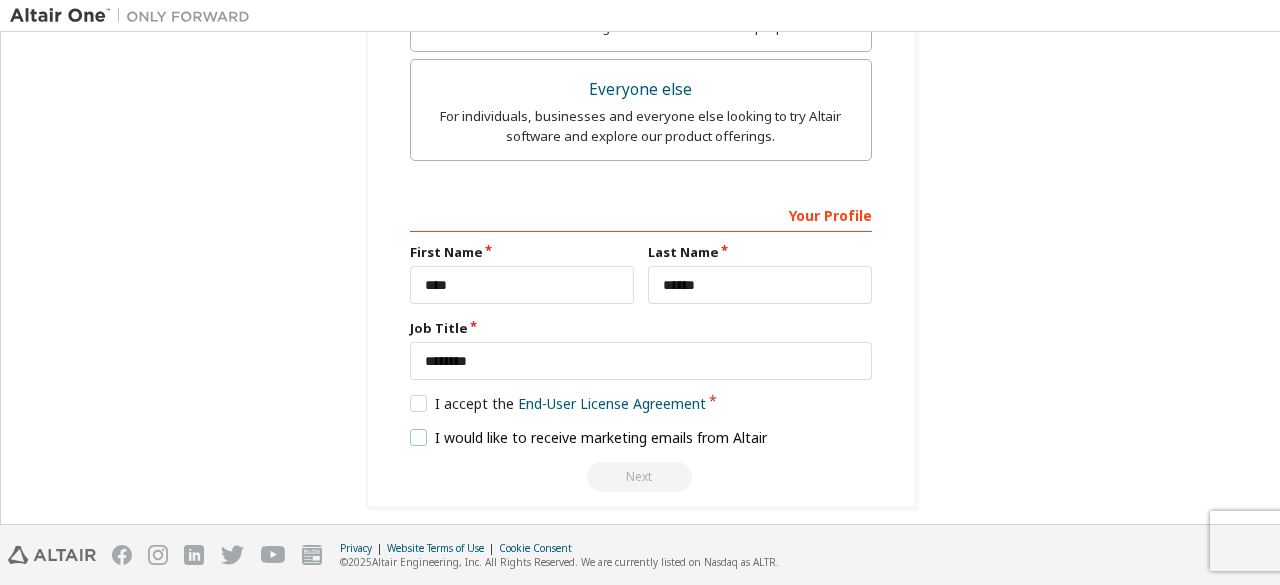 click on "I would like to receive marketing emails from Altair" at bounding box center (589, 437) 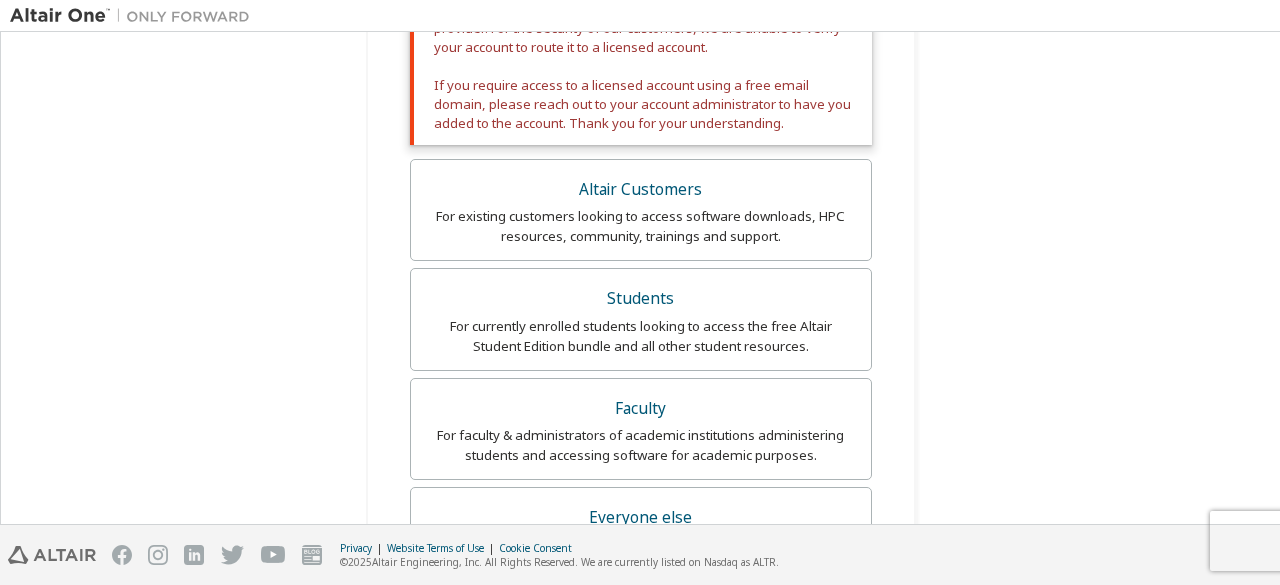 scroll, scrollTop: 300, scrollLeft: 0, axis: vertical 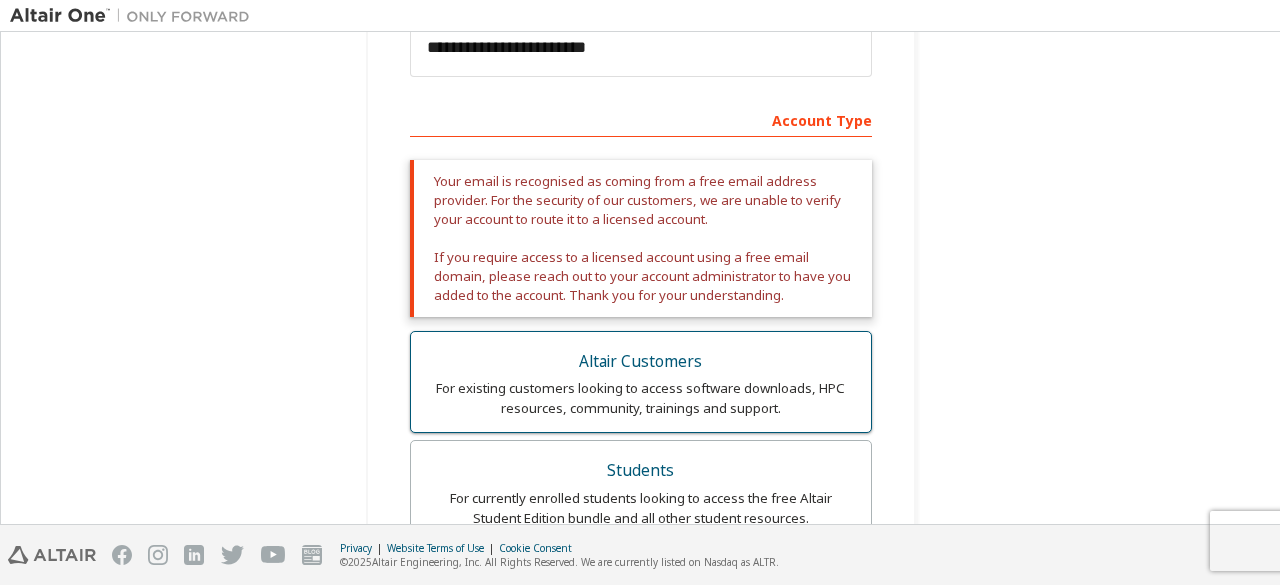 click on "For existing customers looking to access software downloads, HPC resources, community, trainings and support." at bounding box center [641, 398] 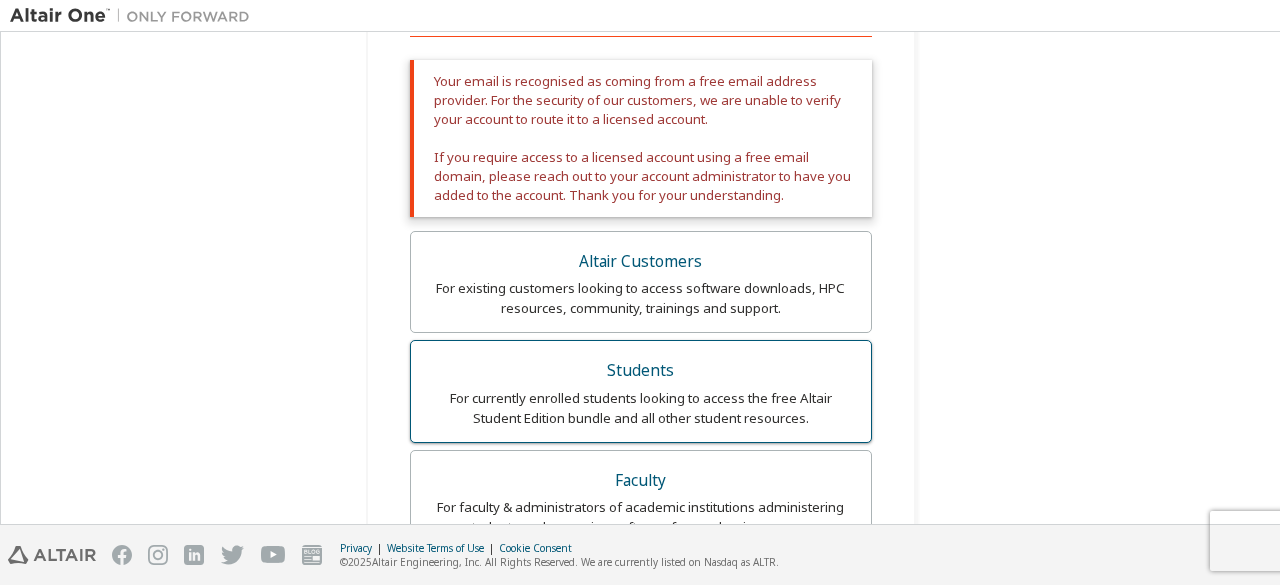 click on "Students" at bounding box center (641, 371) 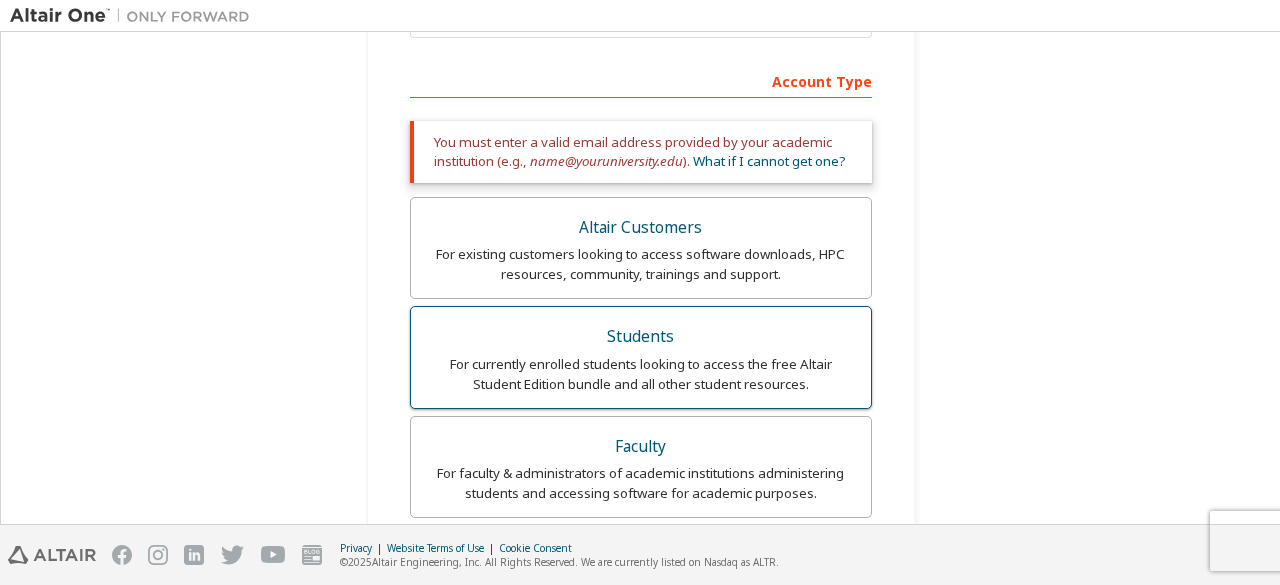 scroll, scrollTop: 400, scrollLeft: 0, axis: vertical 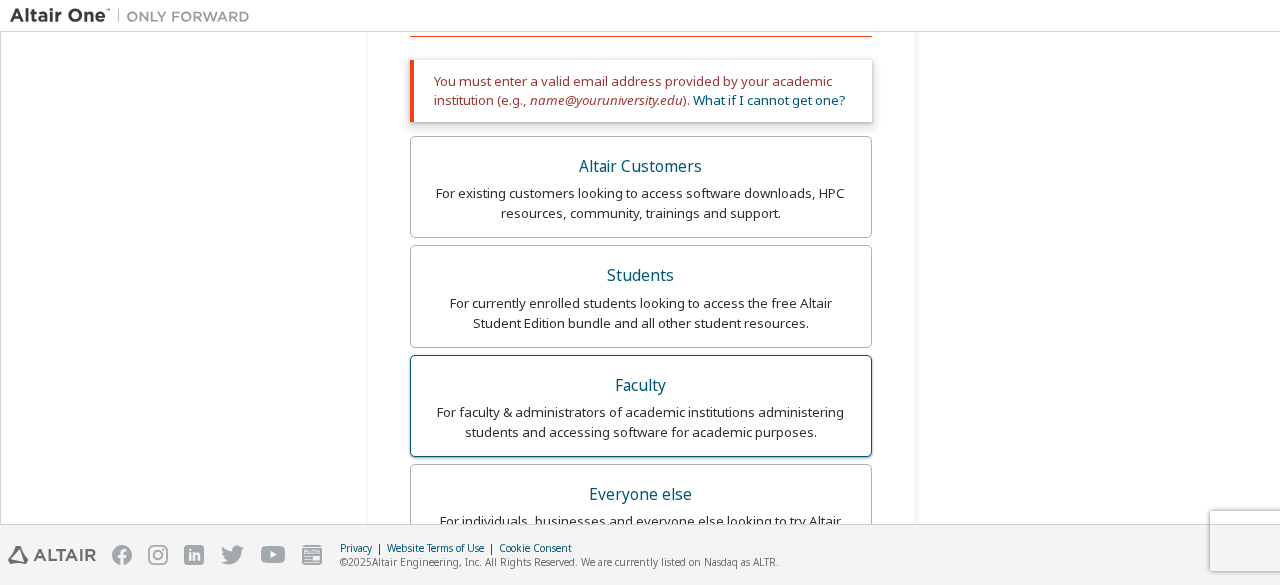 click on "For faculty & administrators of academic institutions administering students and accessing software for academic purposes." at bounding box center (641, 422) 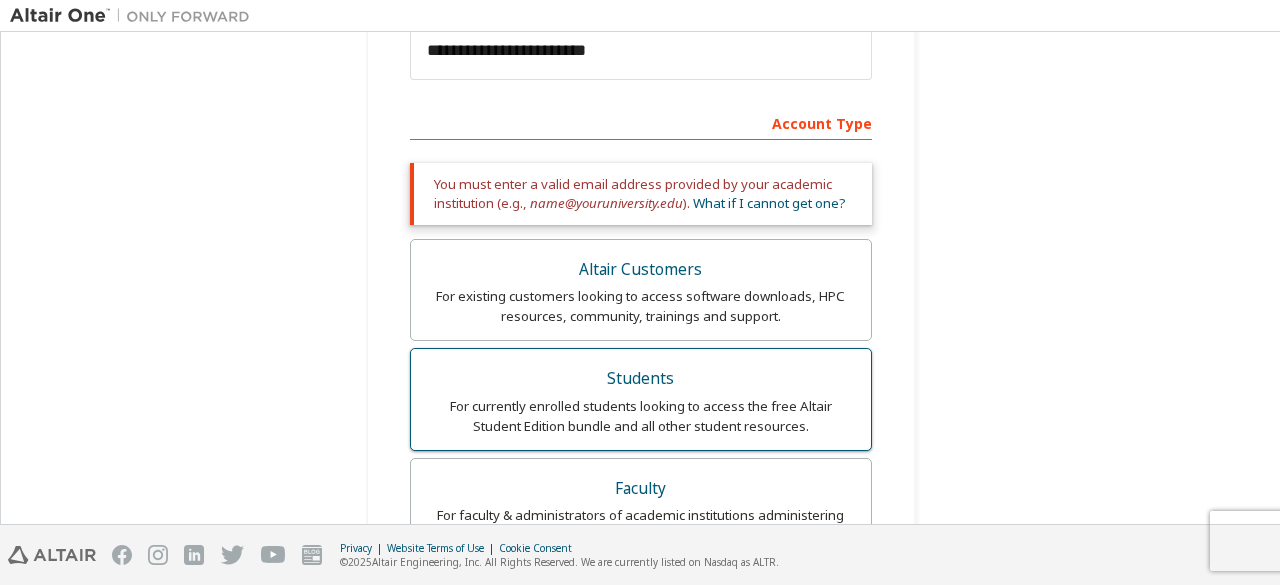 scroll, scrollTop: 300, scrollLeft: 0, axis: vertical 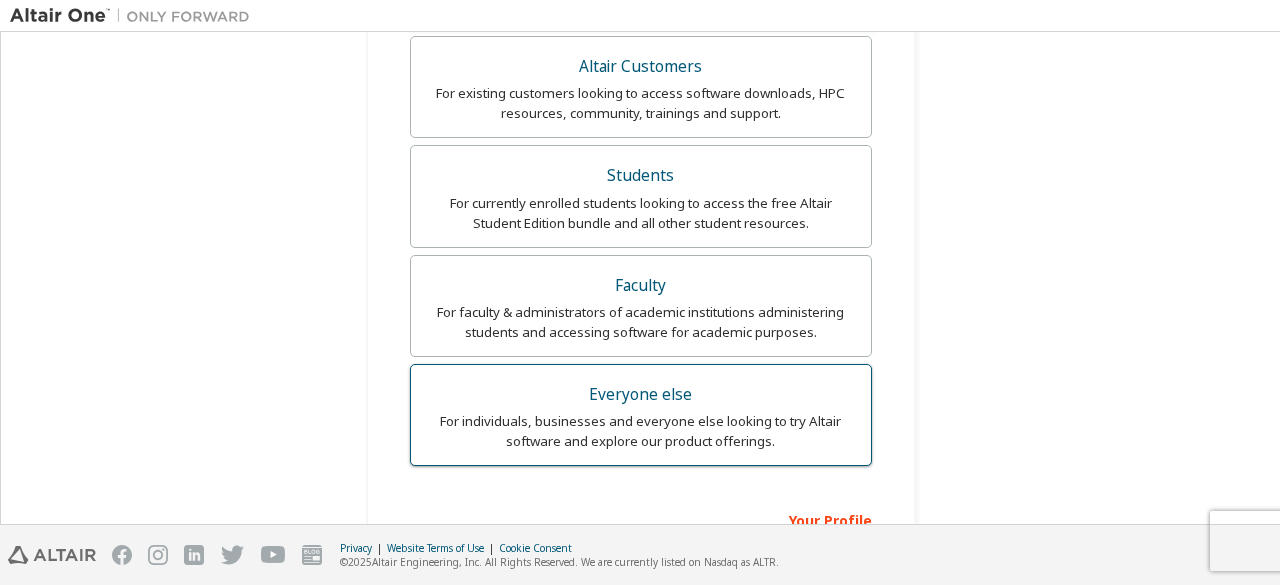 click on "Everyone else" at bounding box center (641, 395) 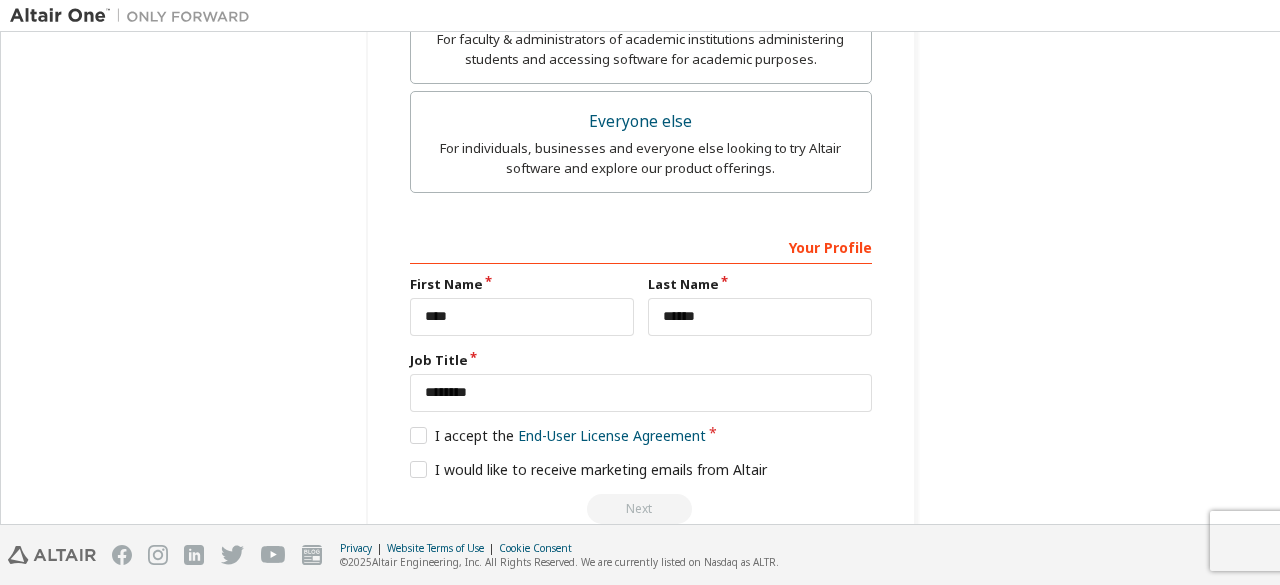 scroll, scrollTop: 736, scrollLeft: 0, axis: vertical 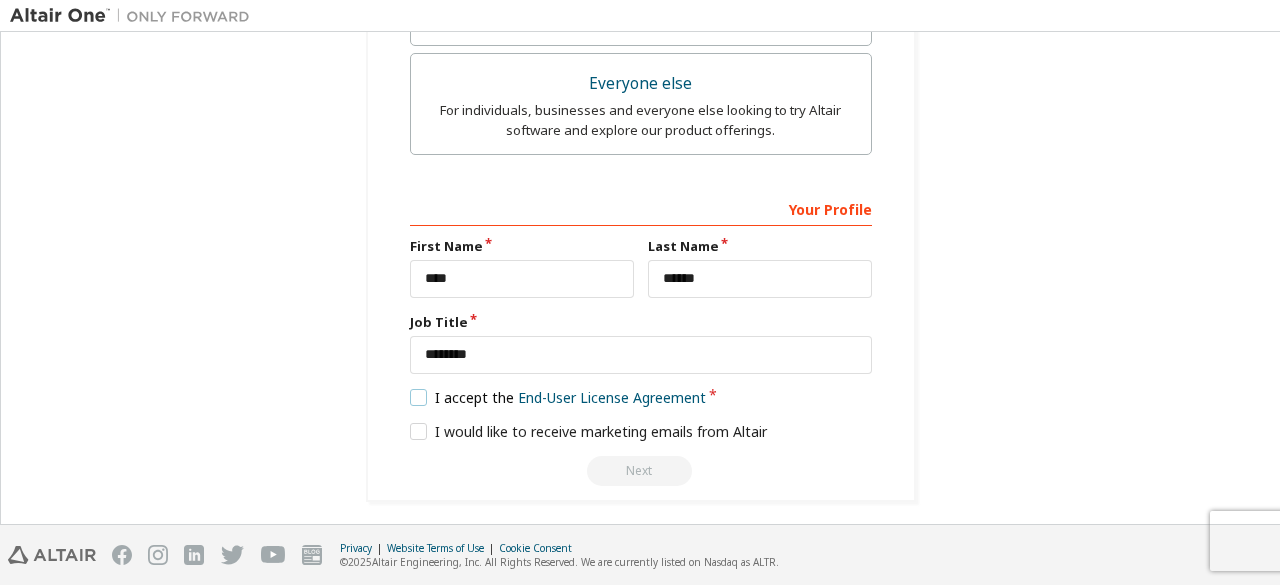 click on "I accept the    End-User License Agreement" at bounding box center [558, 397] 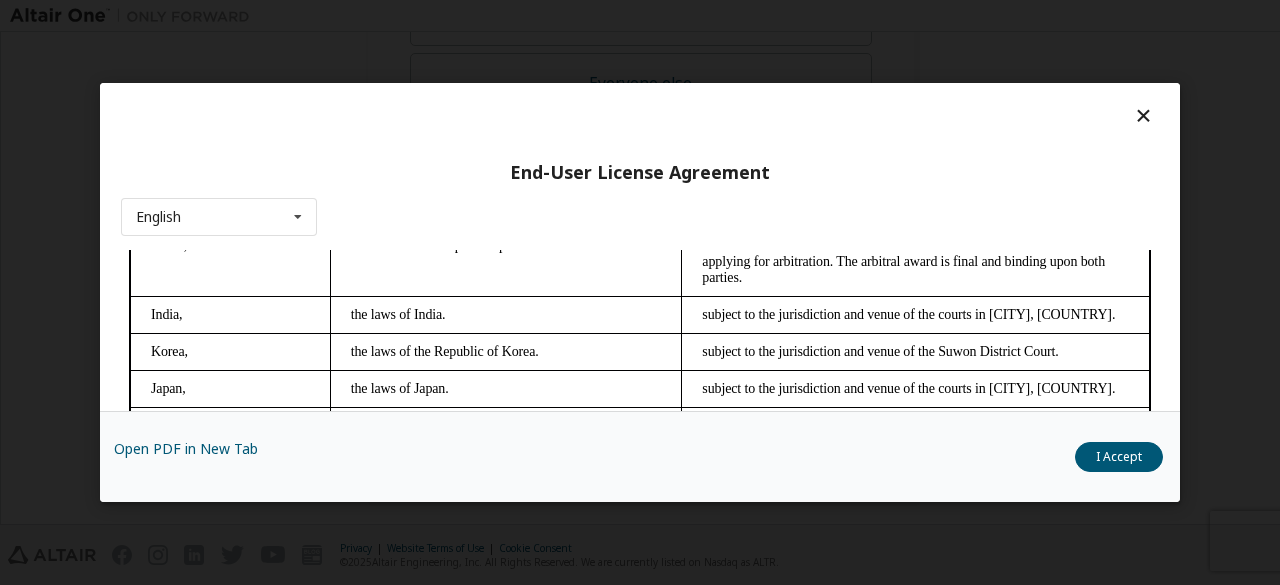 scroll, scrollTop: 5660, scrollLeft: 0, axis: vertical 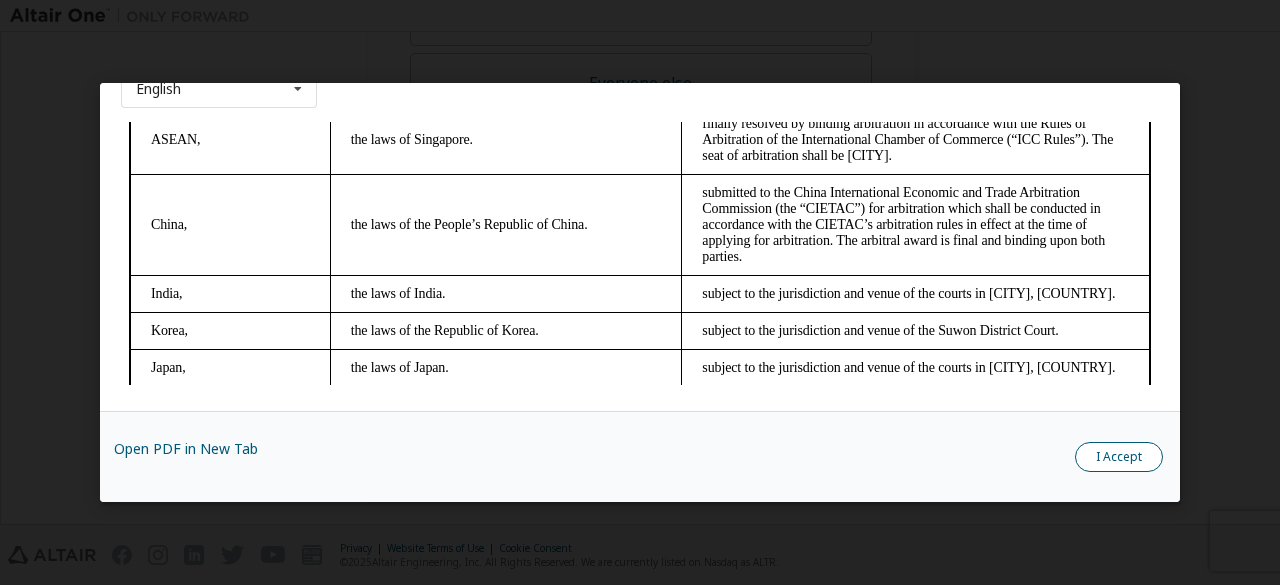click on "I Accept" at bounding box center [1119, 457] 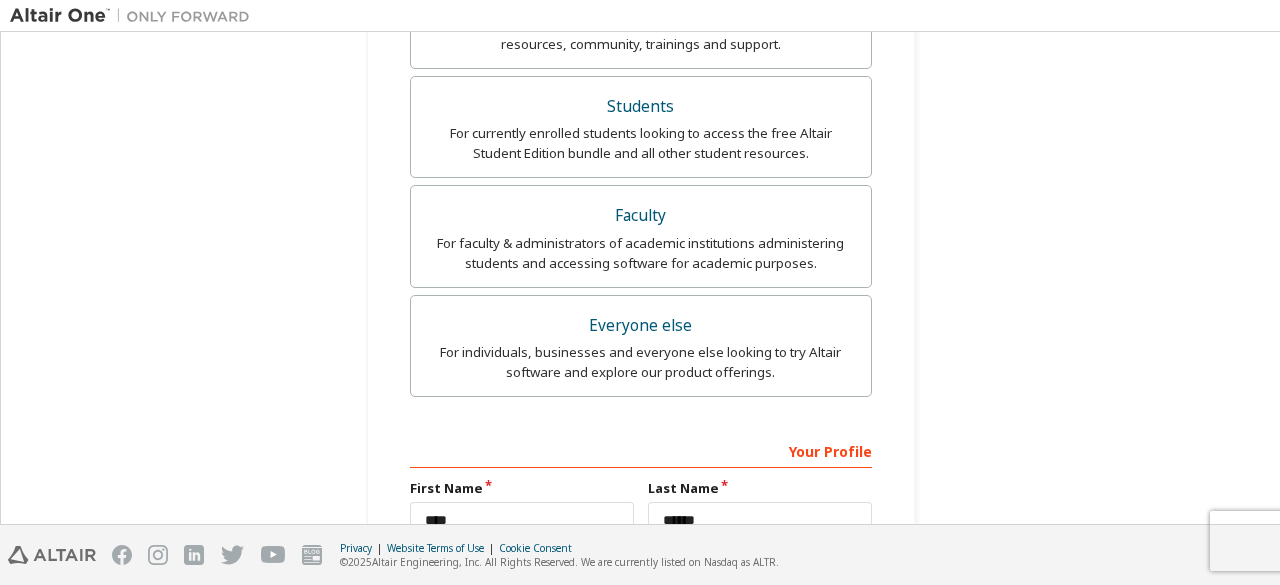 scroll, scrollTop: 736, scrollLeft: 0, axis: vertical 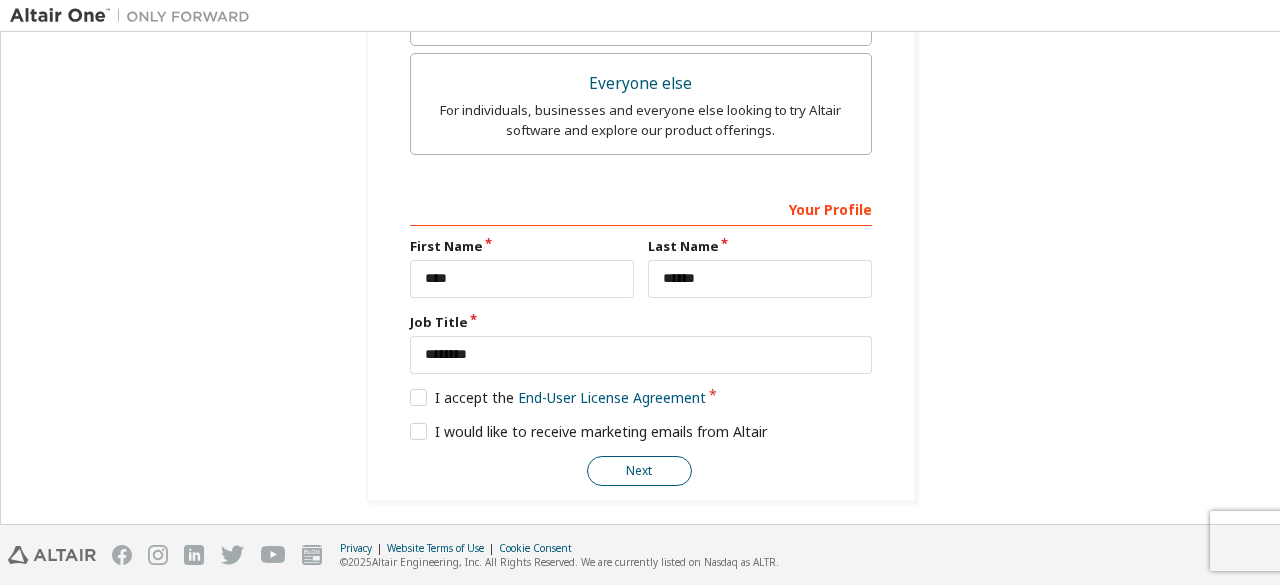 click on "Next" at bounding box center (639, 471) 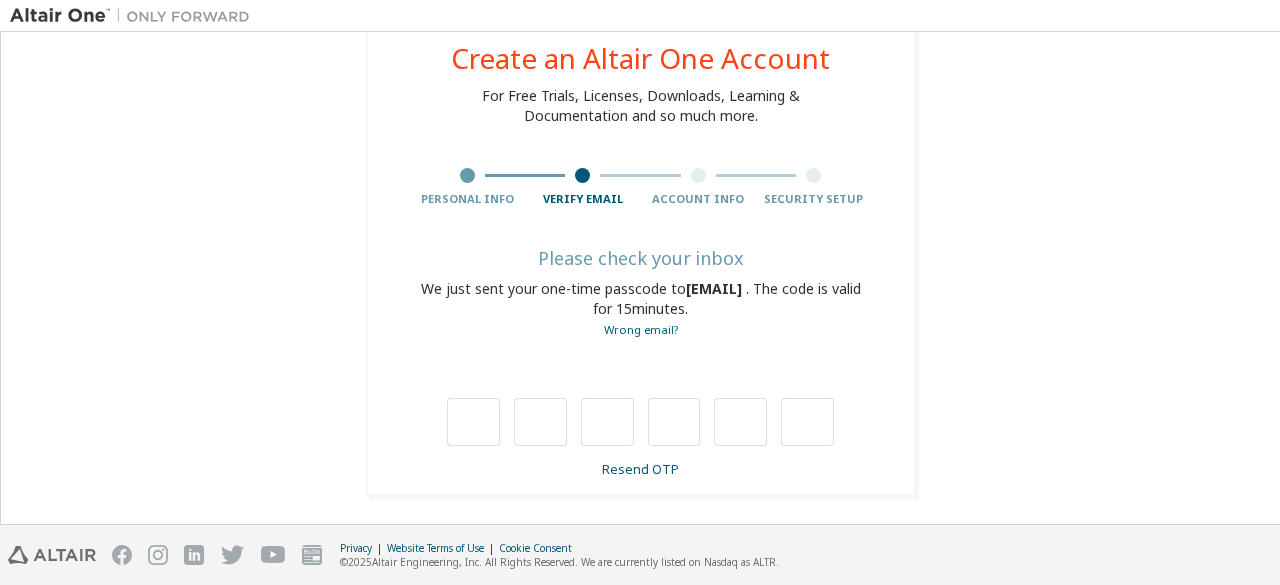 scroll, scrollTop: 58, scrollLeft: 0, axis: vertical 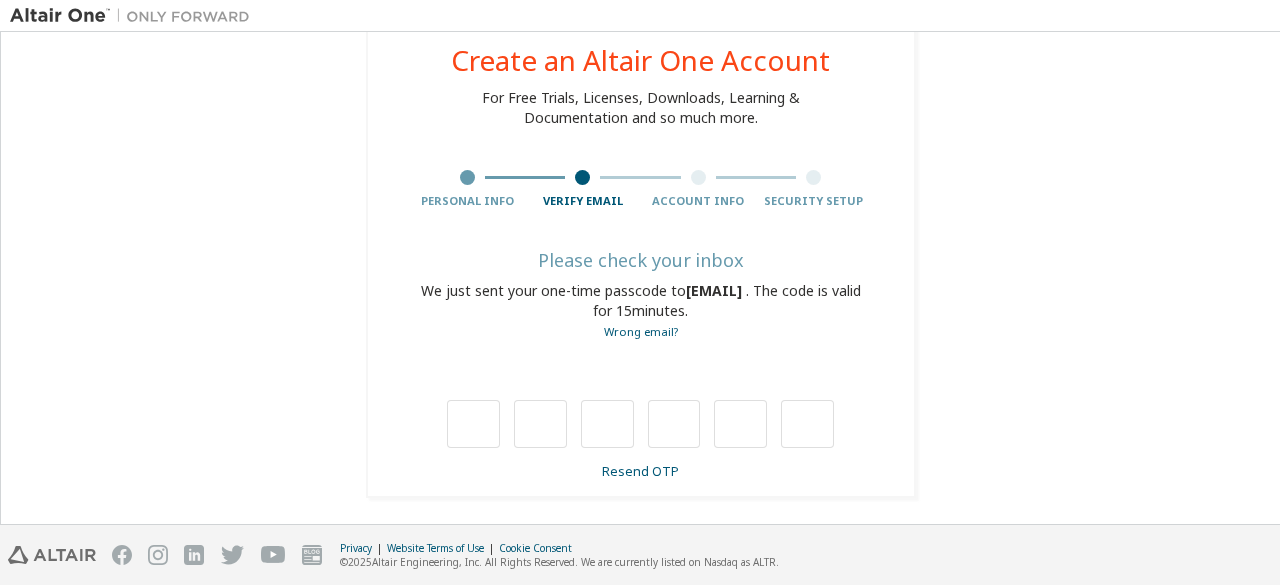 type on "*" 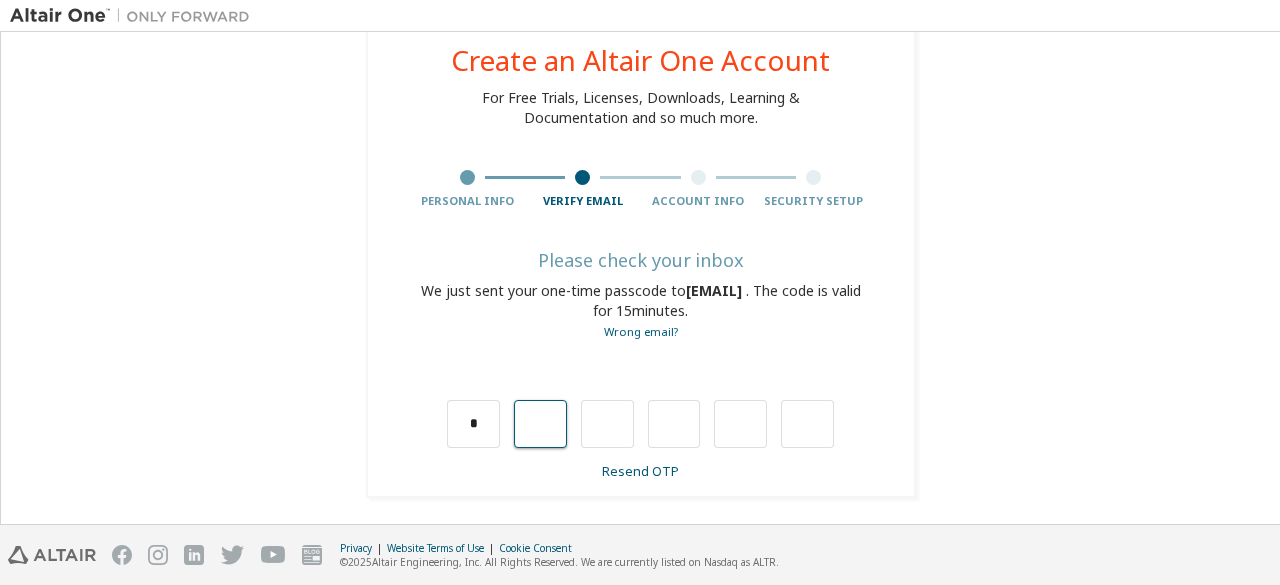 type on "*" 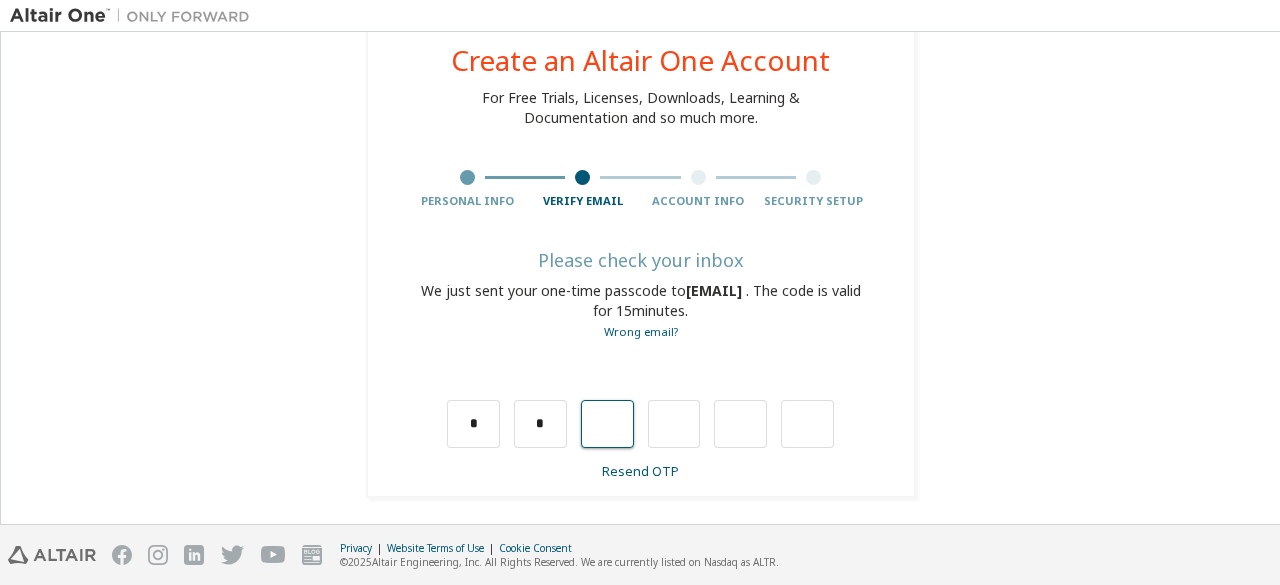 type on "*" 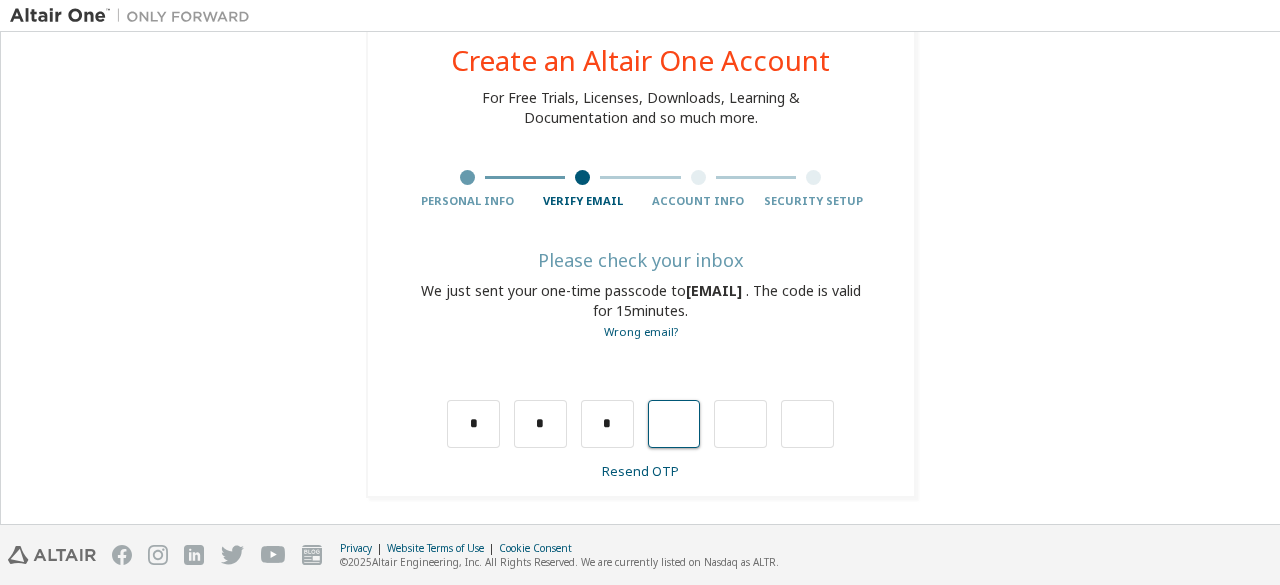 type on "*" 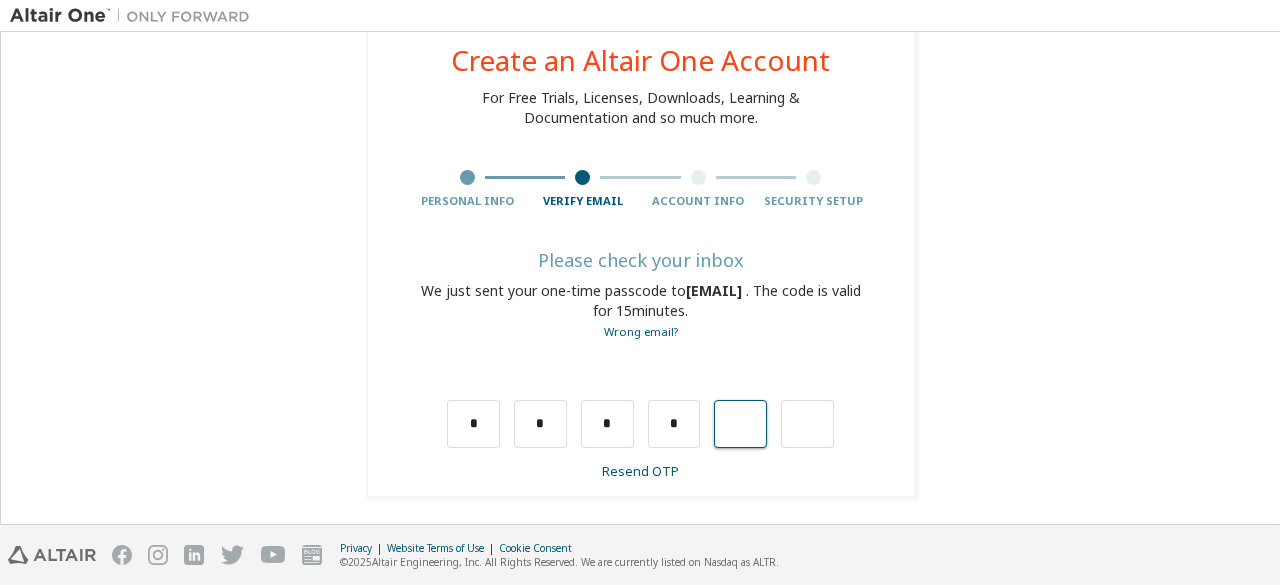 type on "*" 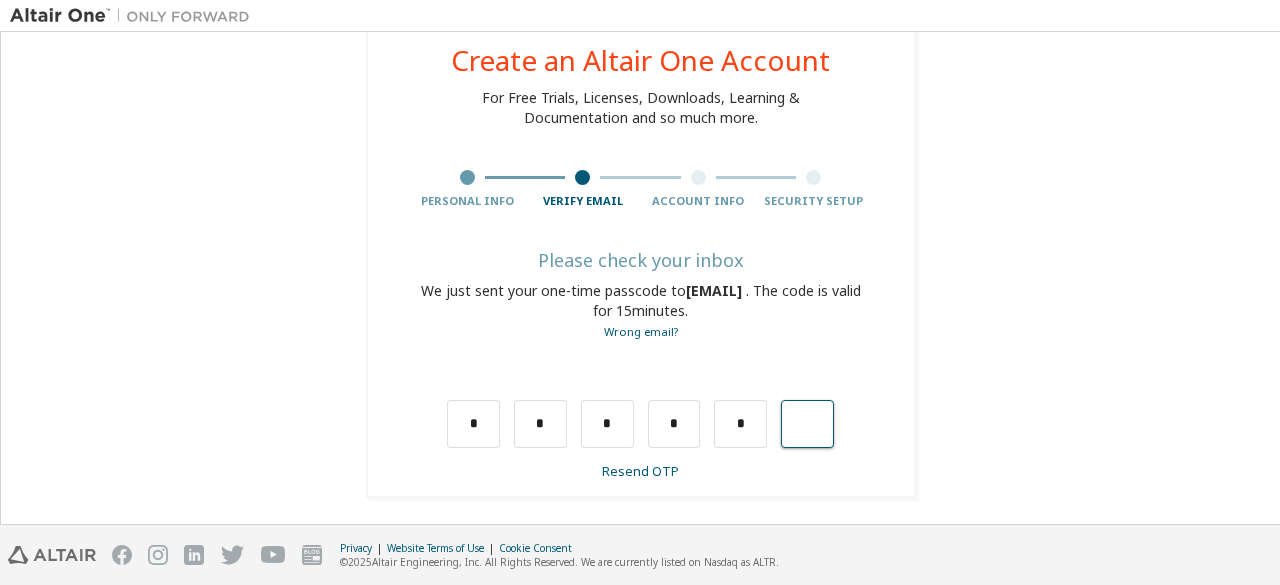 type on "*" 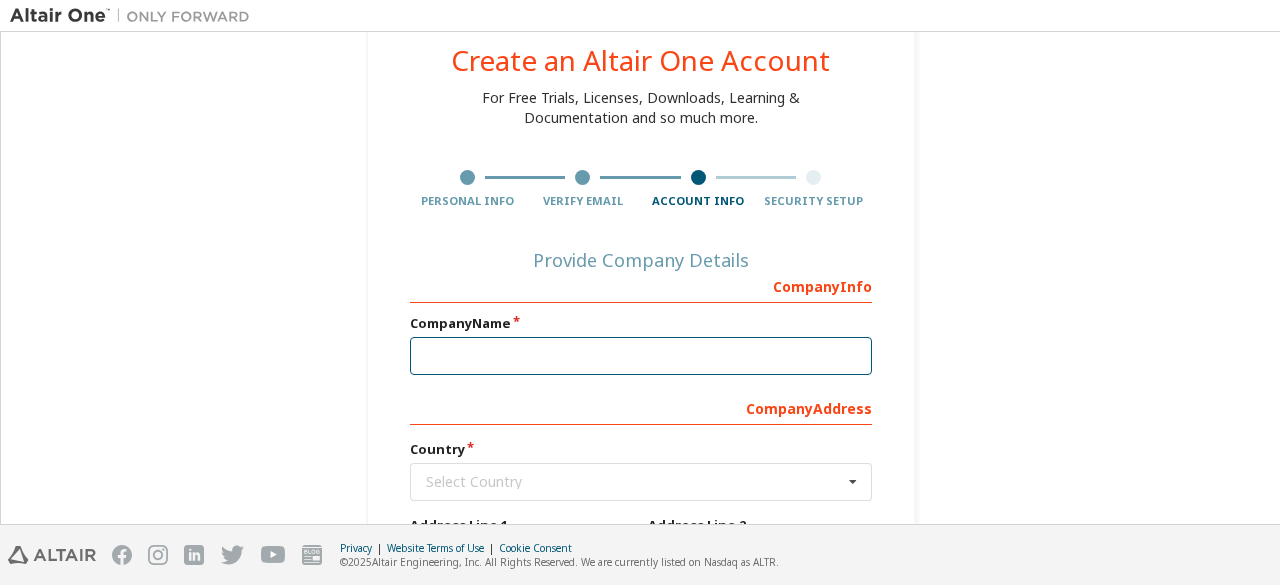 click at bounding box center (641, 356) 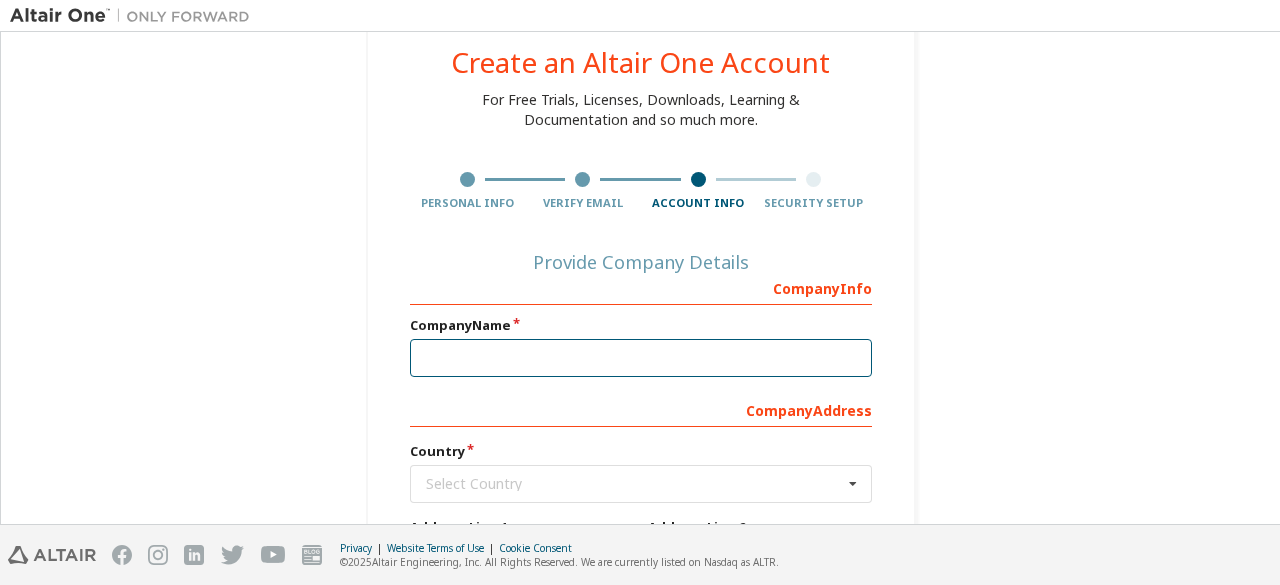 scroll, scrollTop: 100, scrollLeft: 0, axis: vertical 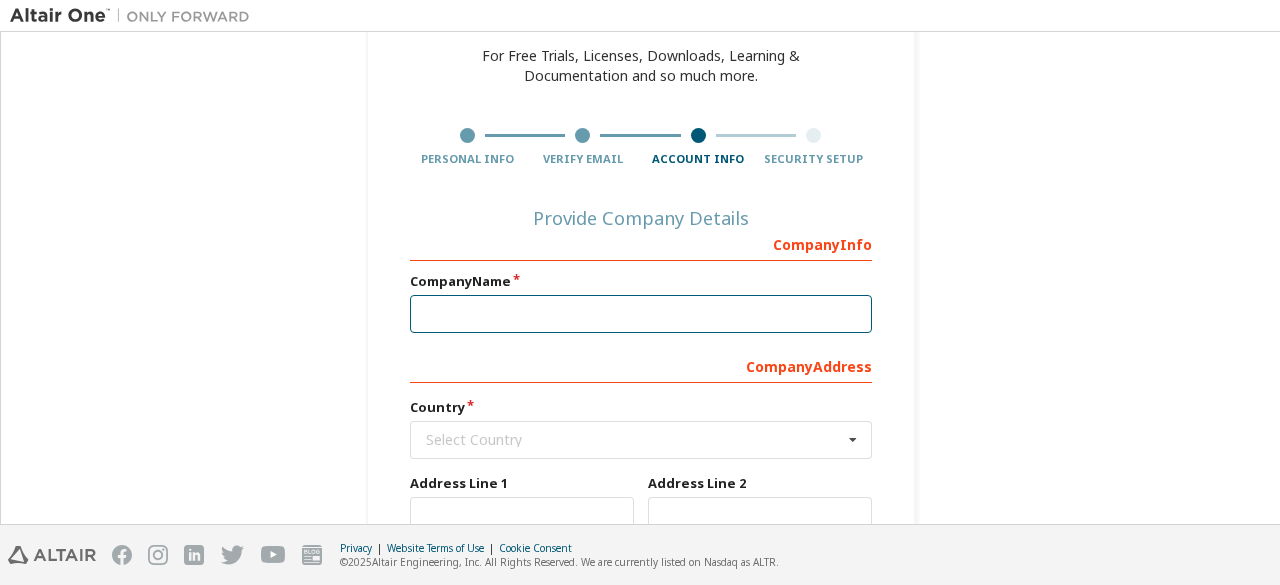 click at bounding box center [641, 314] 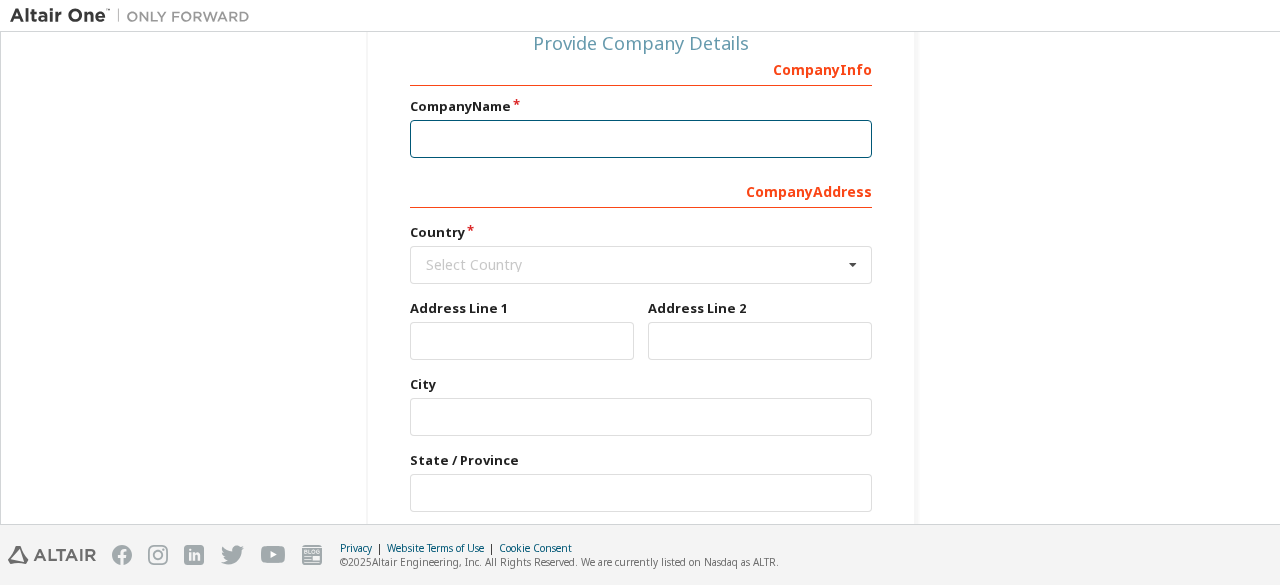 scroll, scrollTop: 300, scrollLeft: 0, axis: vertical 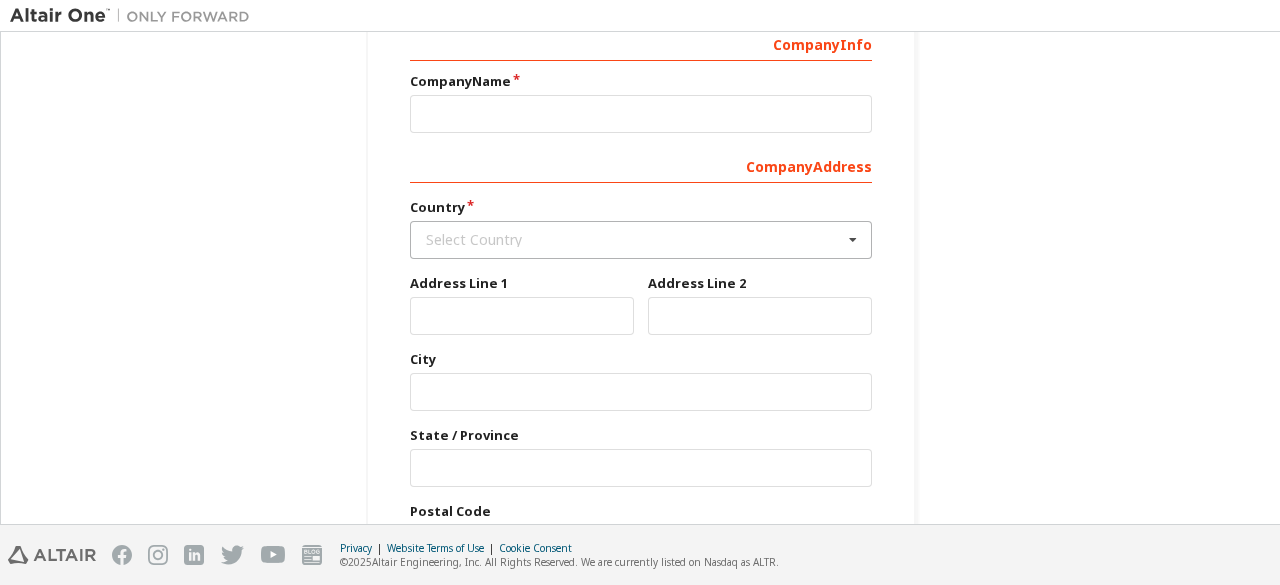 click on "Select Country" at bounding box center [634, 240] 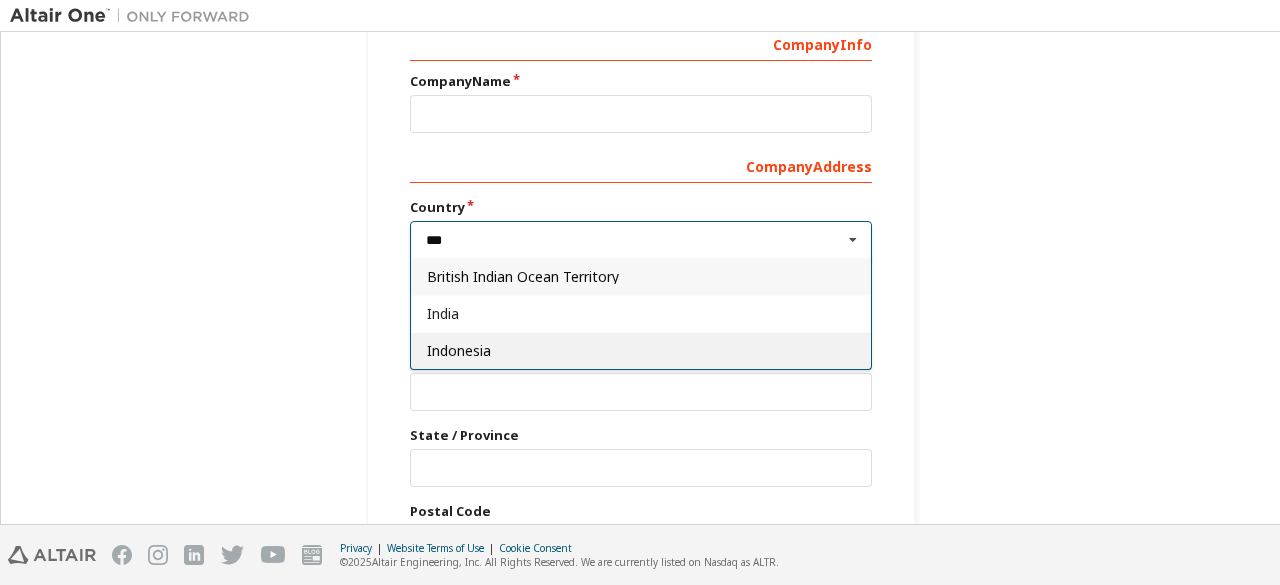 type on "***" 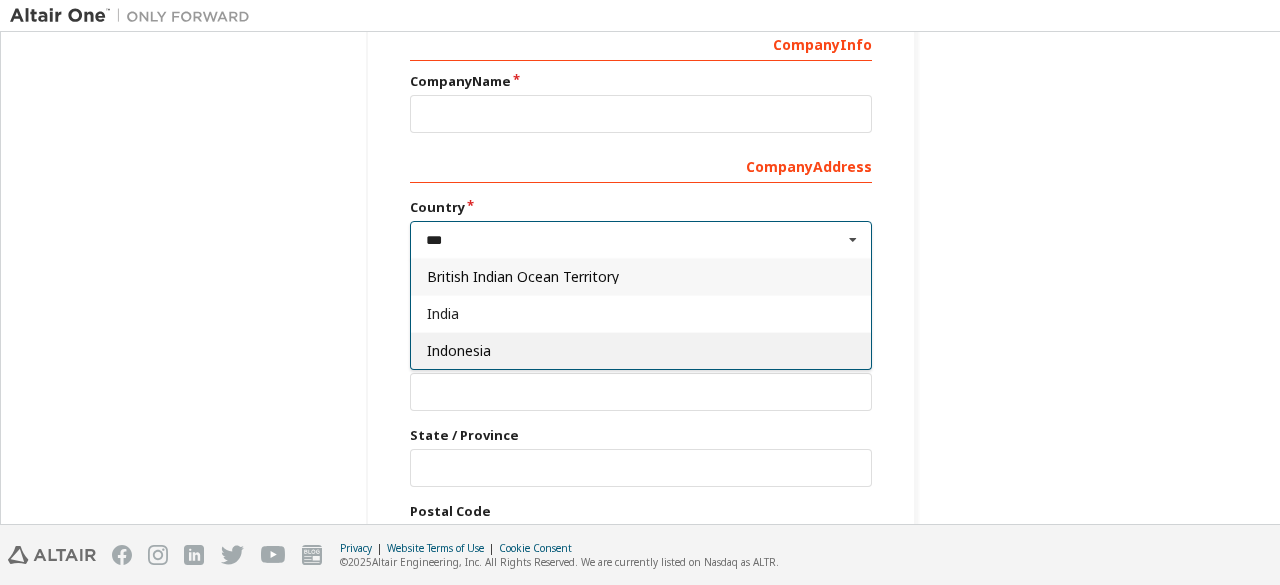 click on "Indonesia" at bounding box center (641, 351) 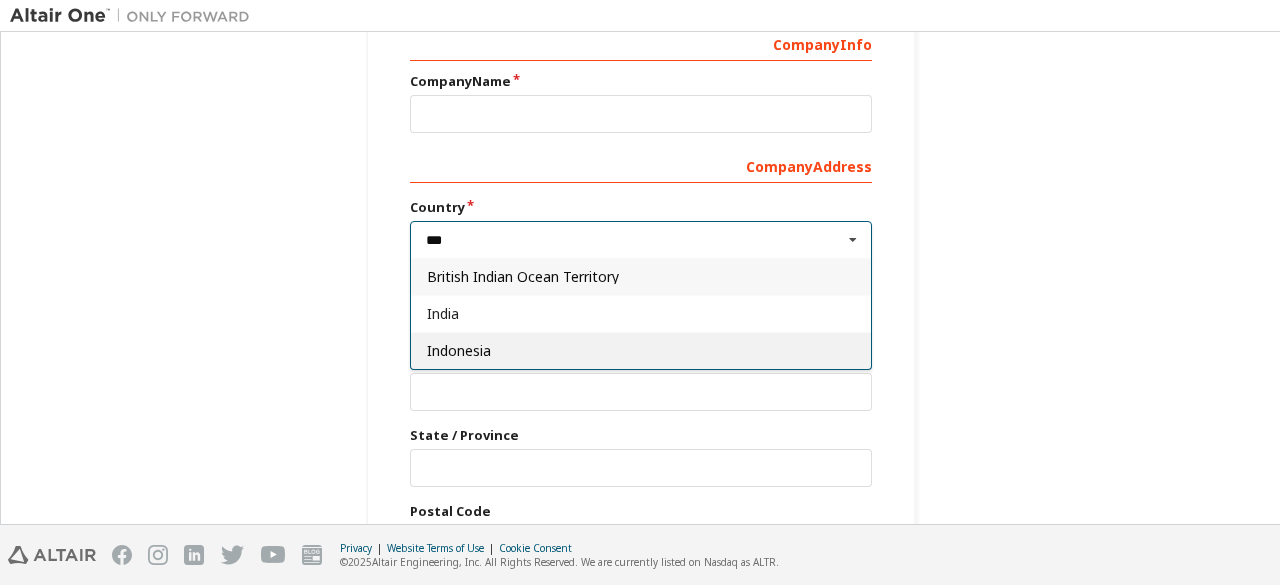 type on "***" 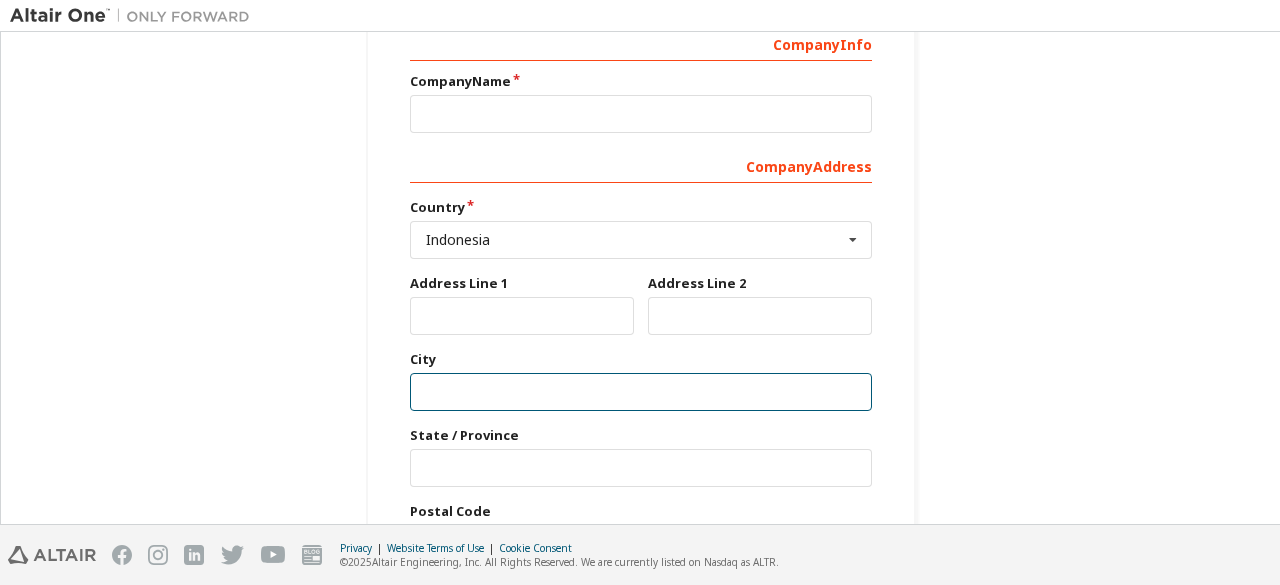 click at bounding box center [641, 392] 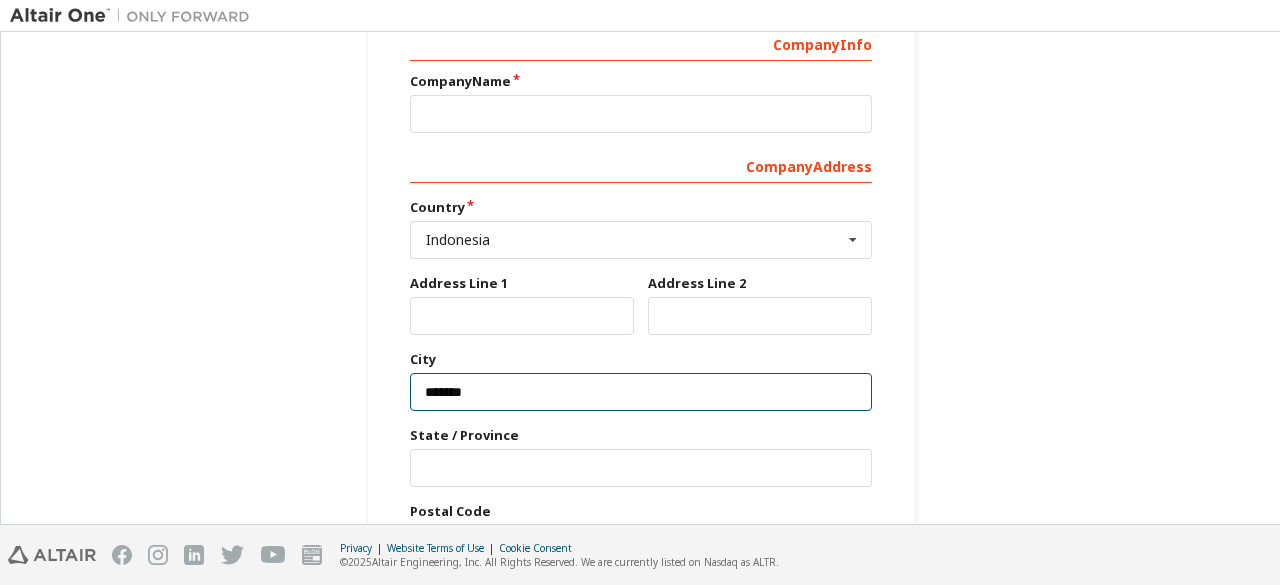 type on "*******" 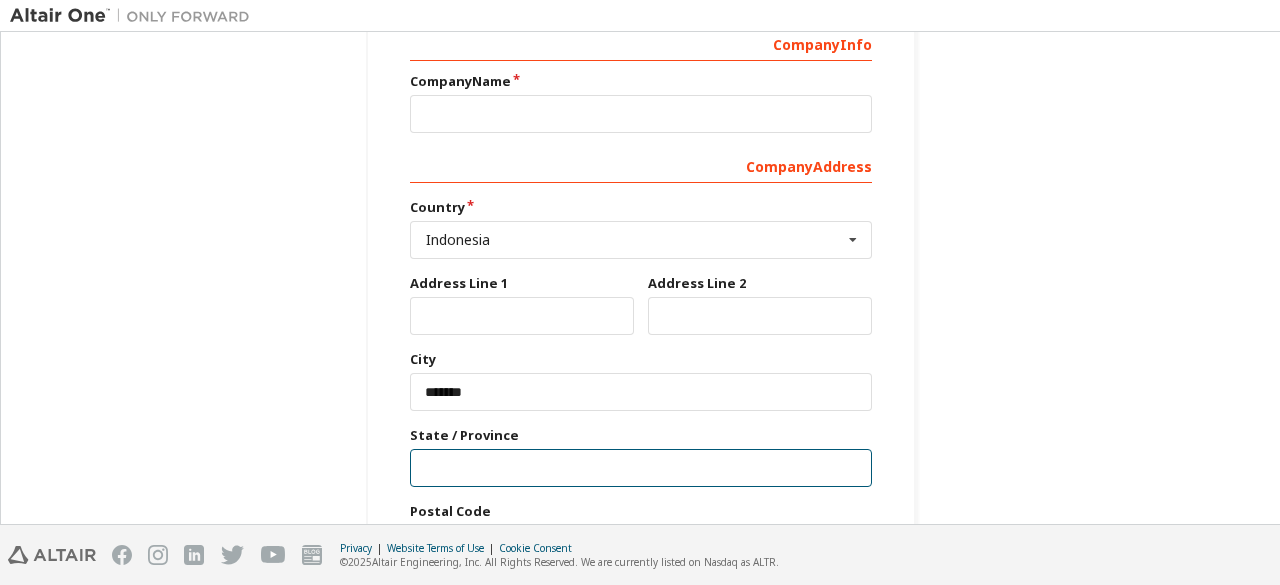click at bounding box center (641, 468) 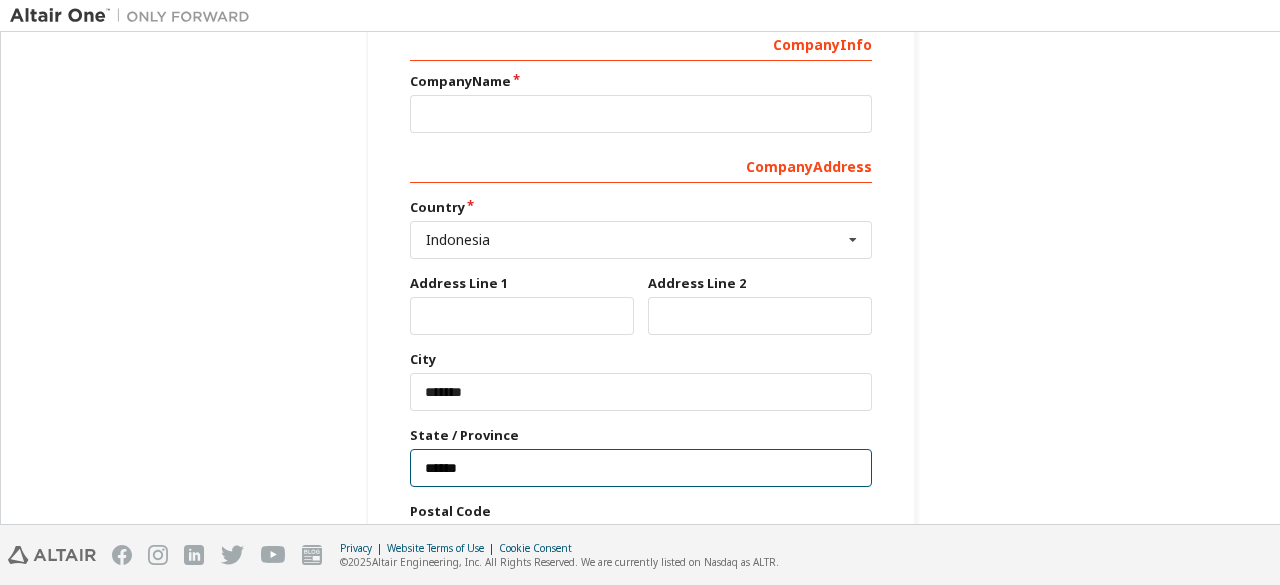 type on "******" 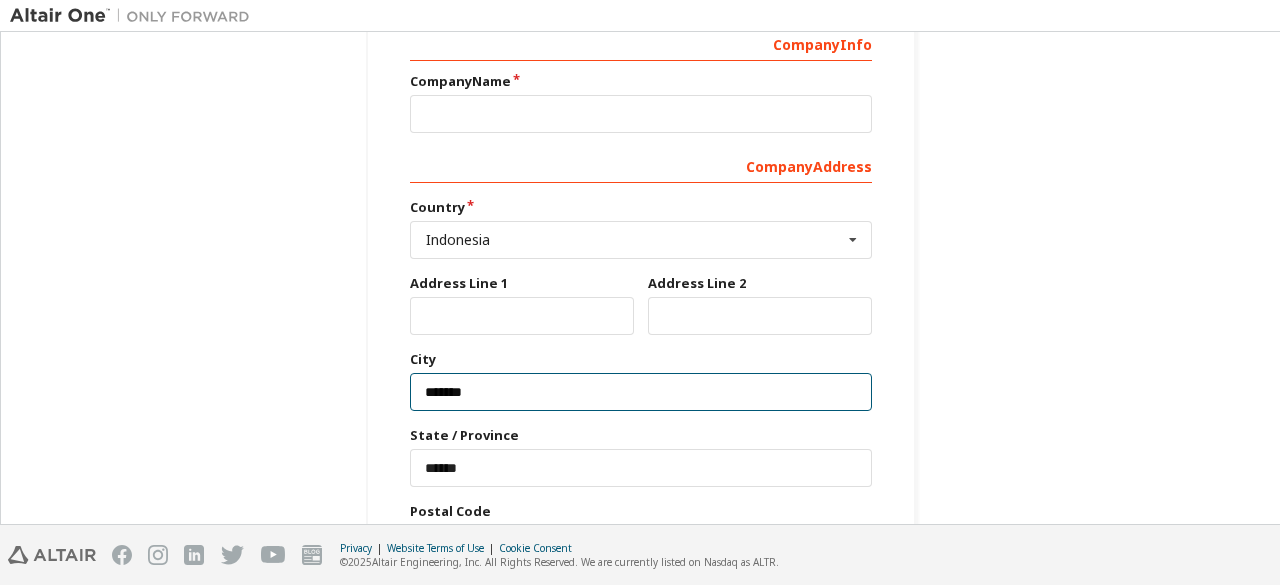 drag, startPoint x: 493, startPoint y: 382, endPoint x: 411, endPoint y: 375, distance: 82.29824 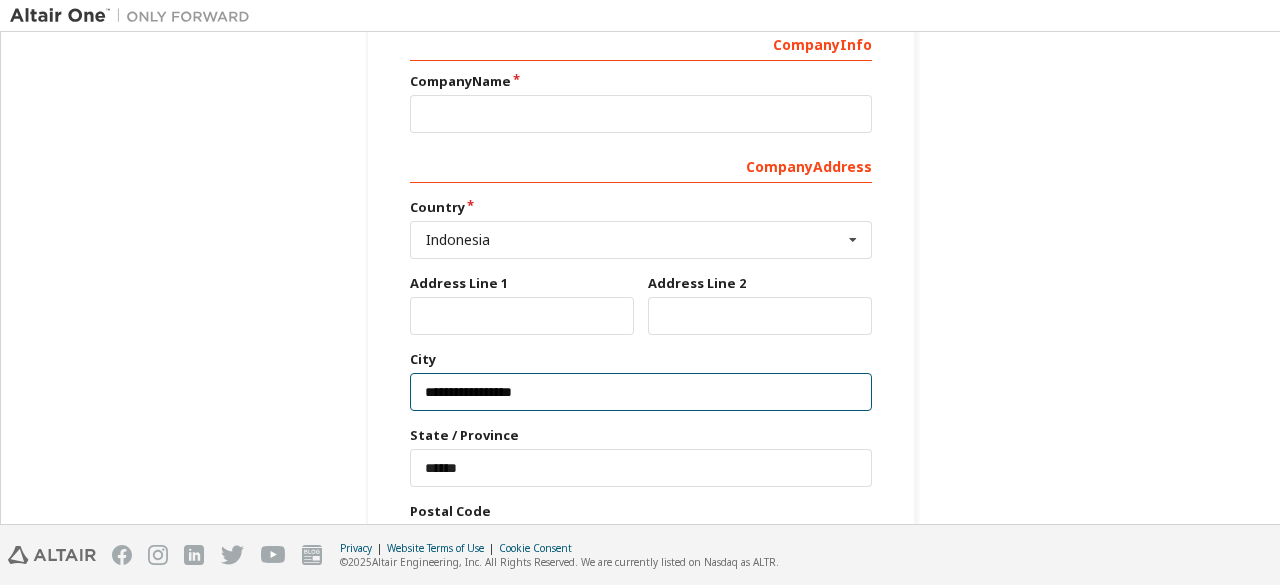 type on "**********" 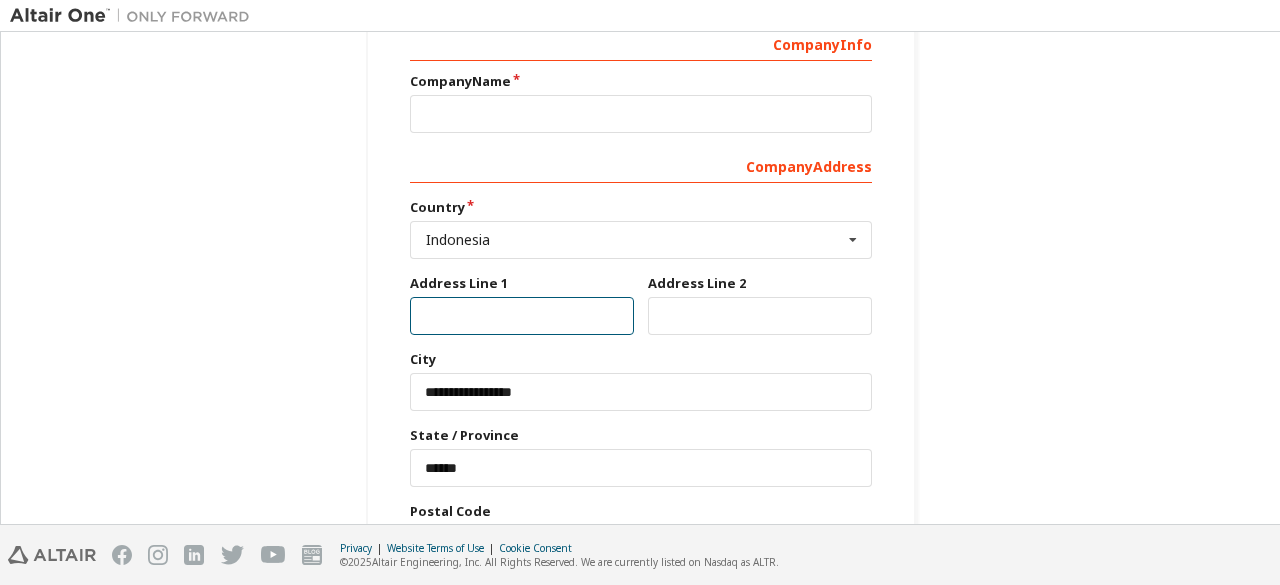 click at bounding box center (522, 316) 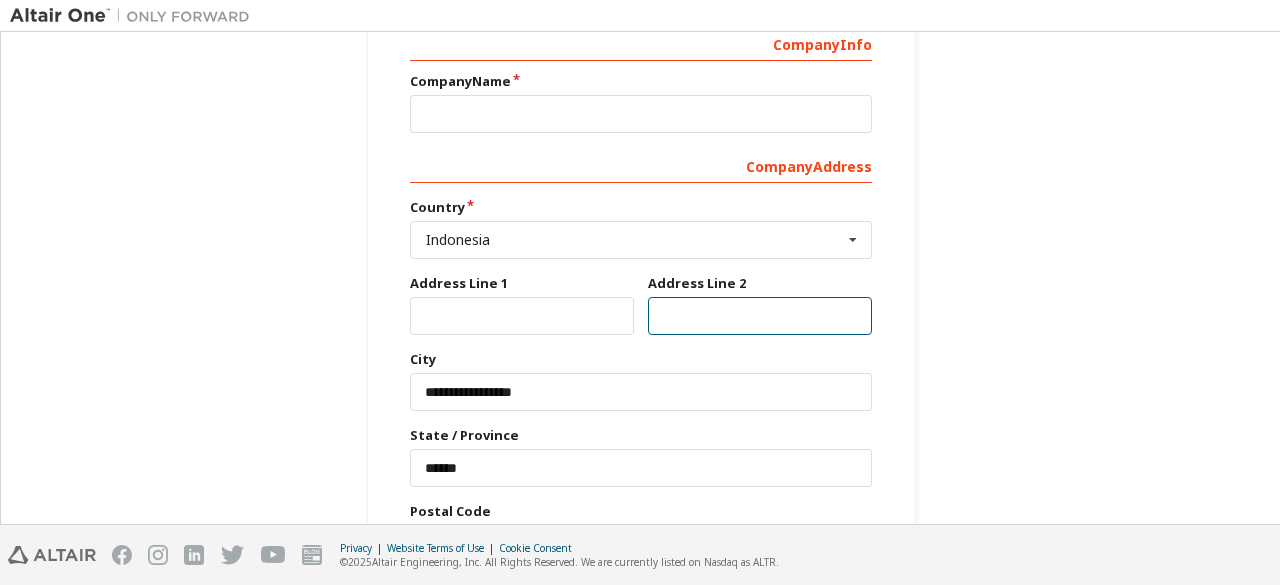 click at bounding box center [760, 316] 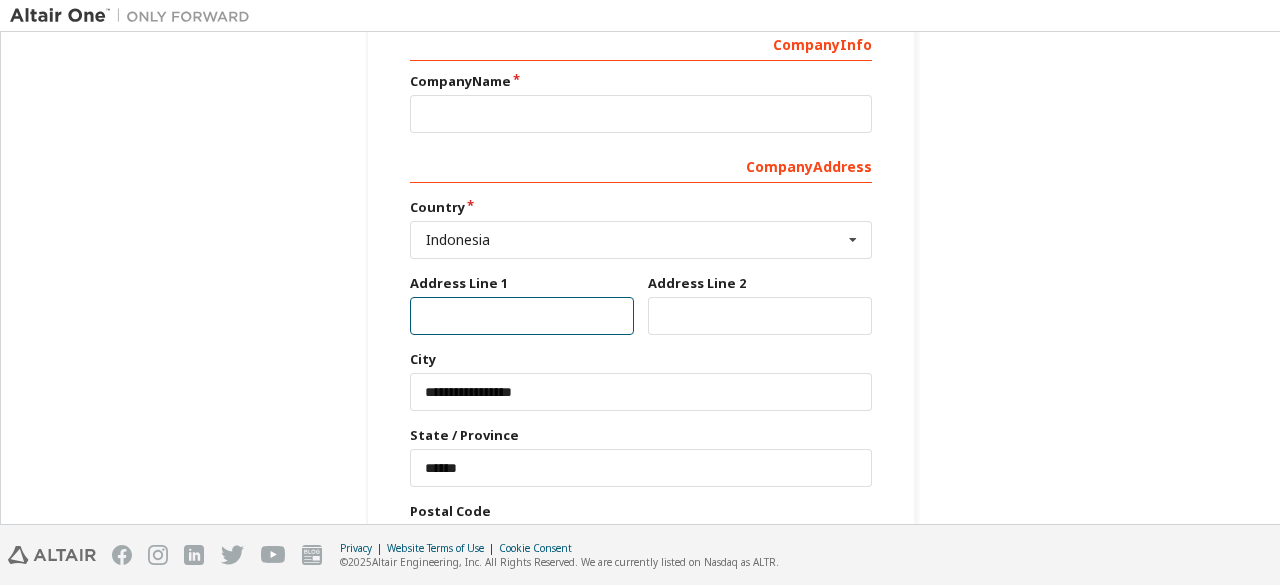 click at bounding box center [522, 316] 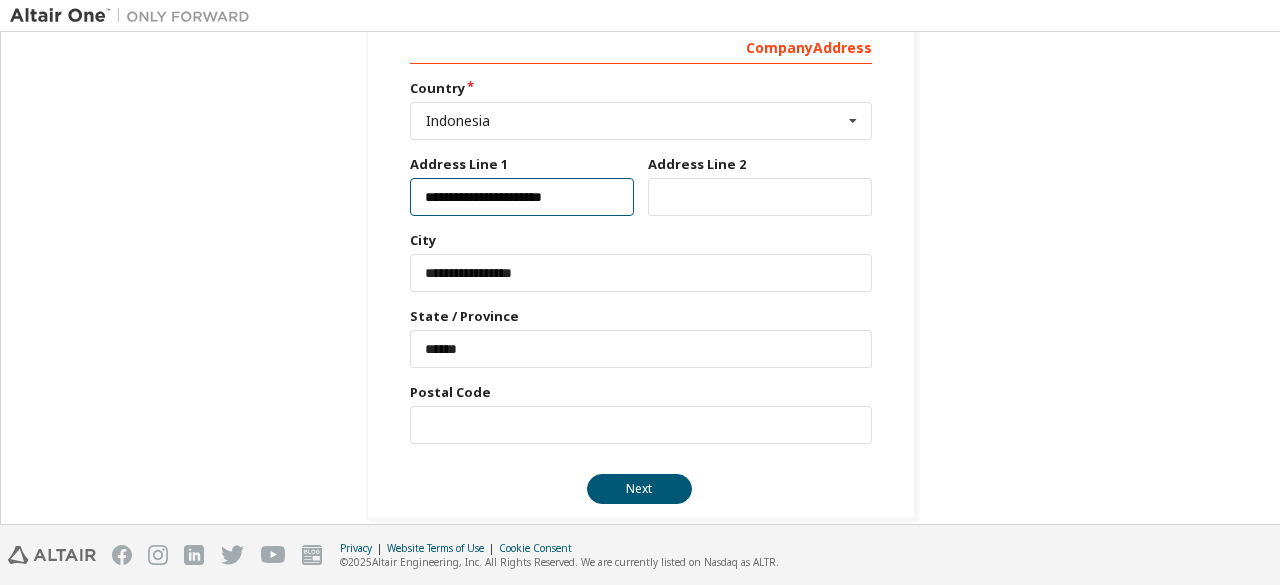 scroll, scrollTop: 438, scrollLeft: 0, axis: vertical 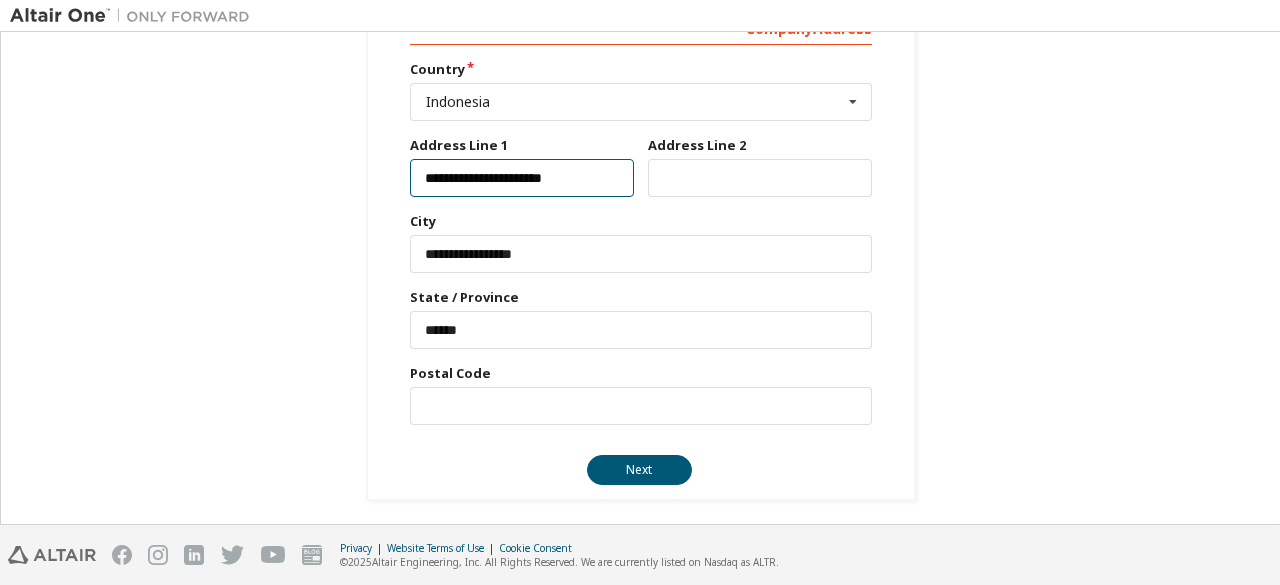 type on "**********" 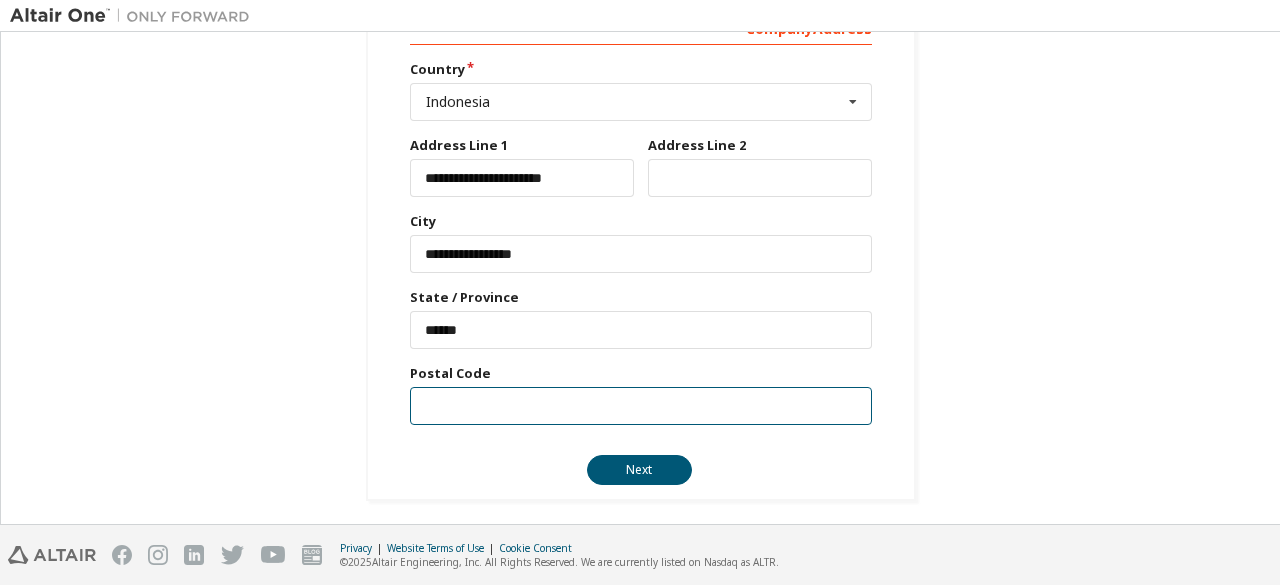 click at bounding box center (641, 406) 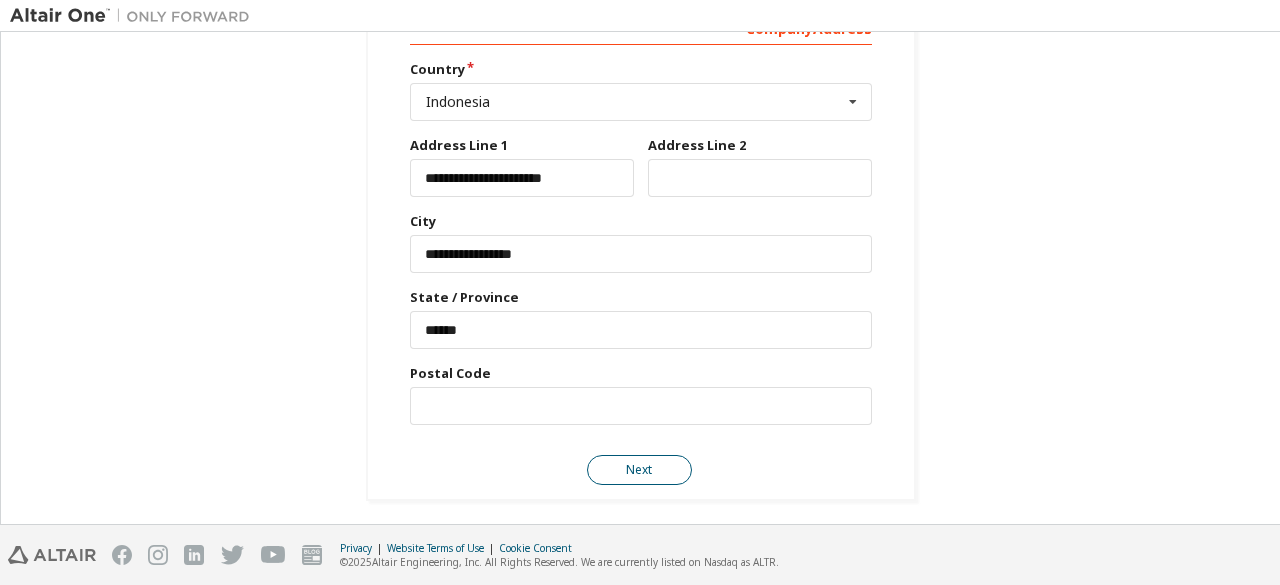 click on "Next" at bounding box center [639, 470] 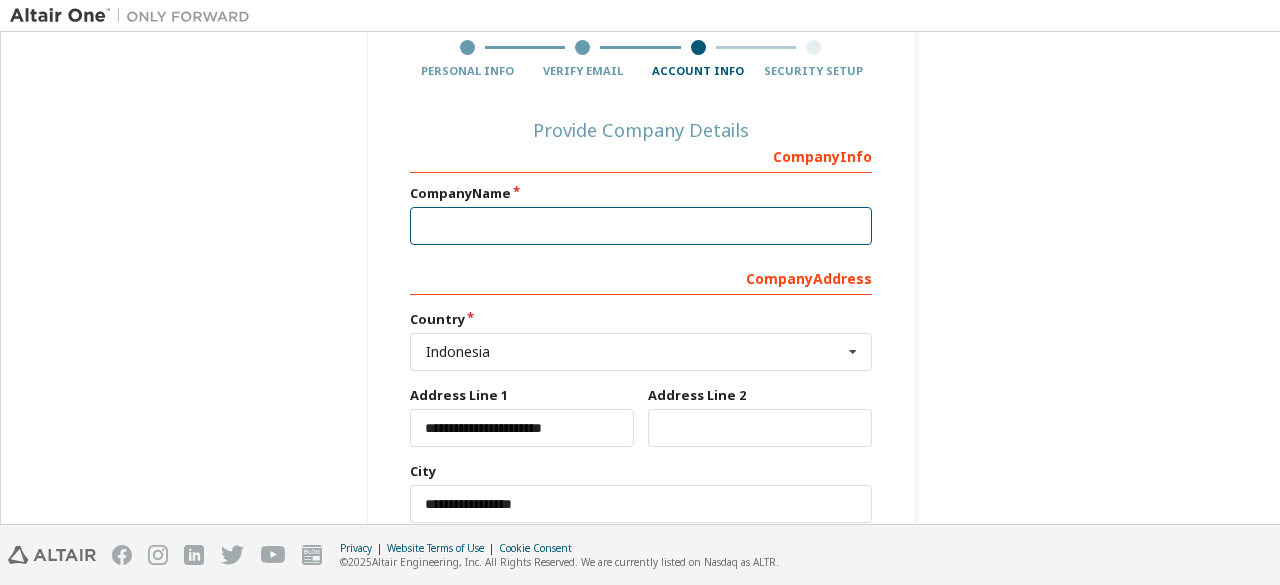 scroll, scrollTop: 162, scrollLeft: 0, axis: vertical 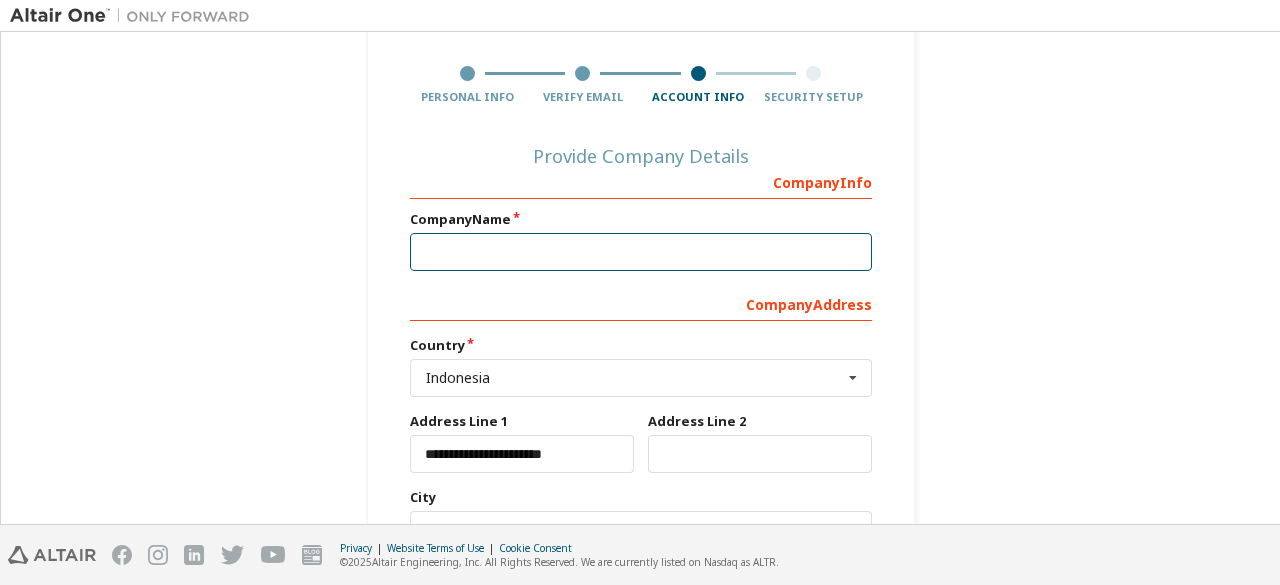 click at bounding box center [641, 252] 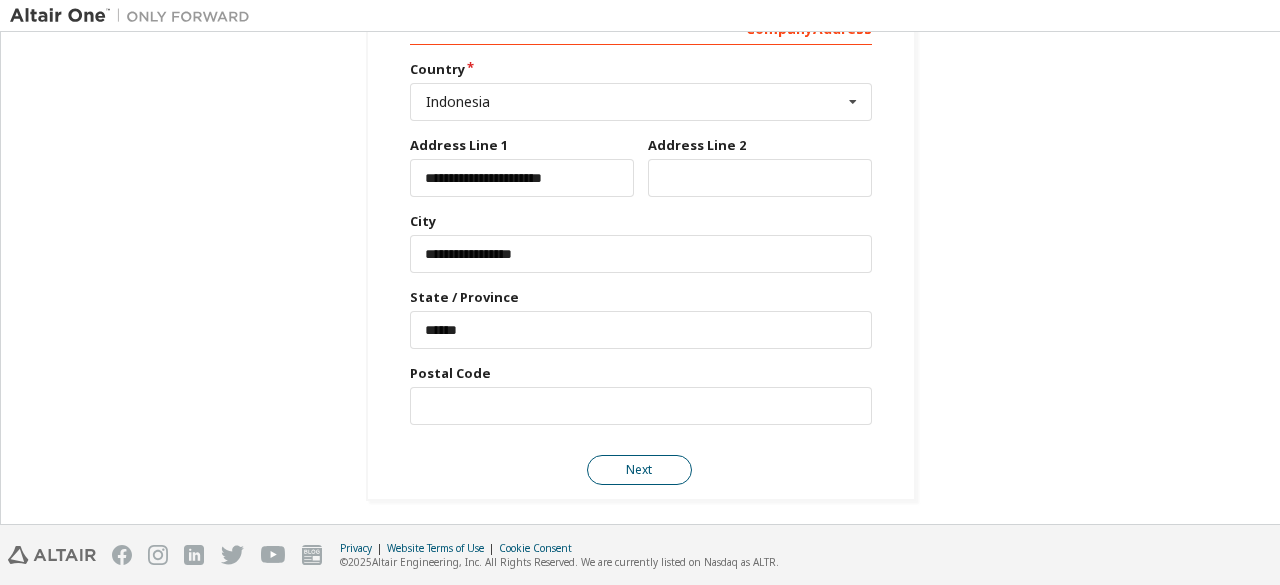 type on "********" 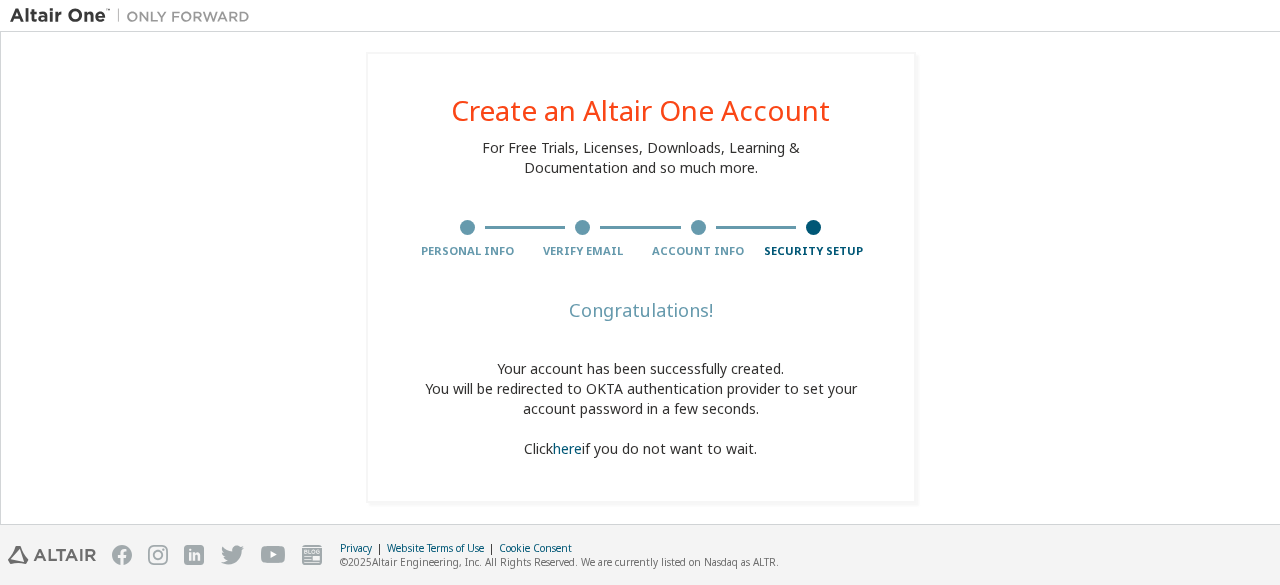 scroll, scrollTop: 14, scrollLeft: 0, axis: vertical 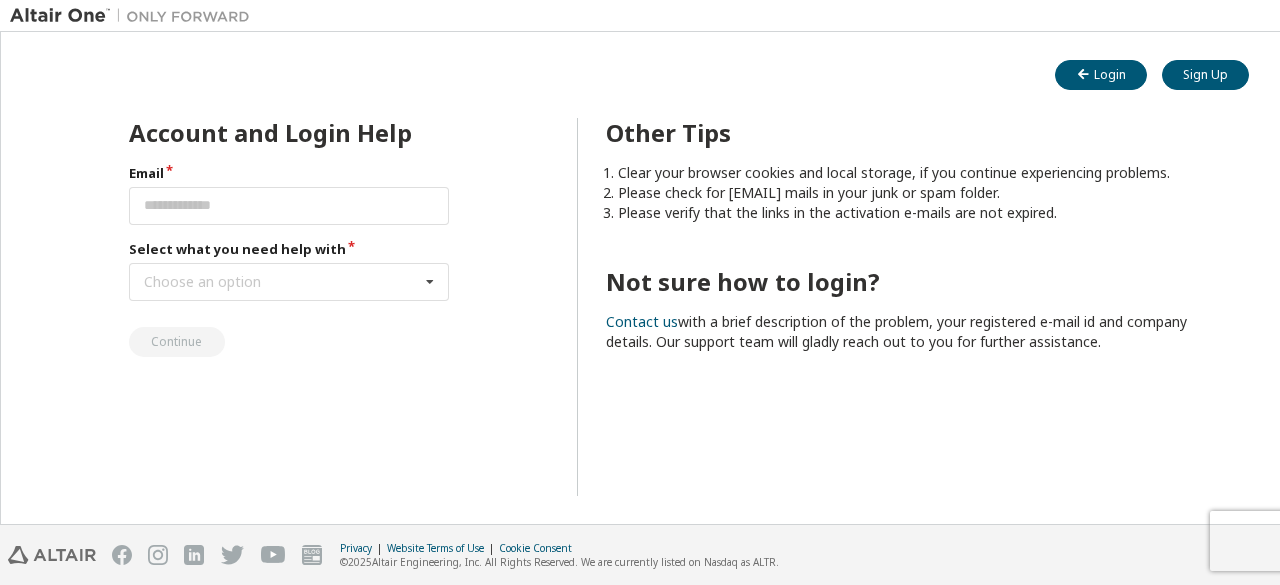 click on "Privacy | Website Terms of Use | Cookie Consent | ©  2025  Altair Engineering, Inc. All Rights Reserved. We are currently listed on Nasdaq as ALTR." at bounding box center (622, 555) 